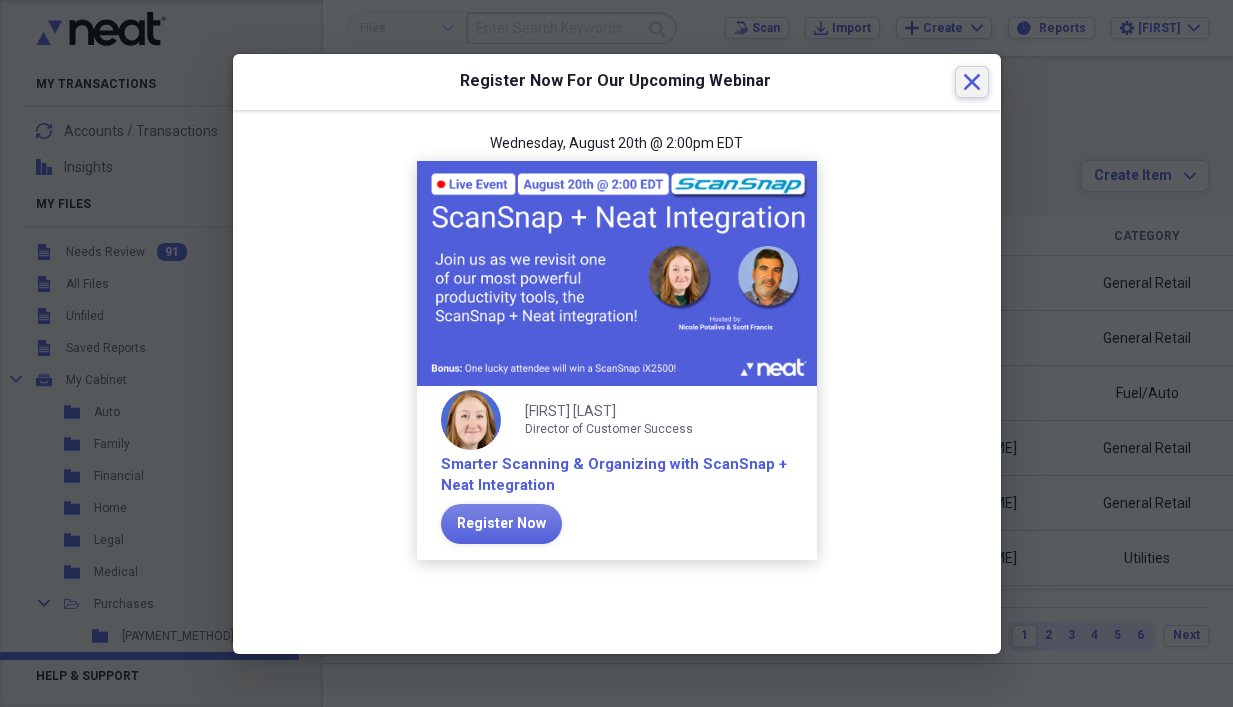 click on "Close" 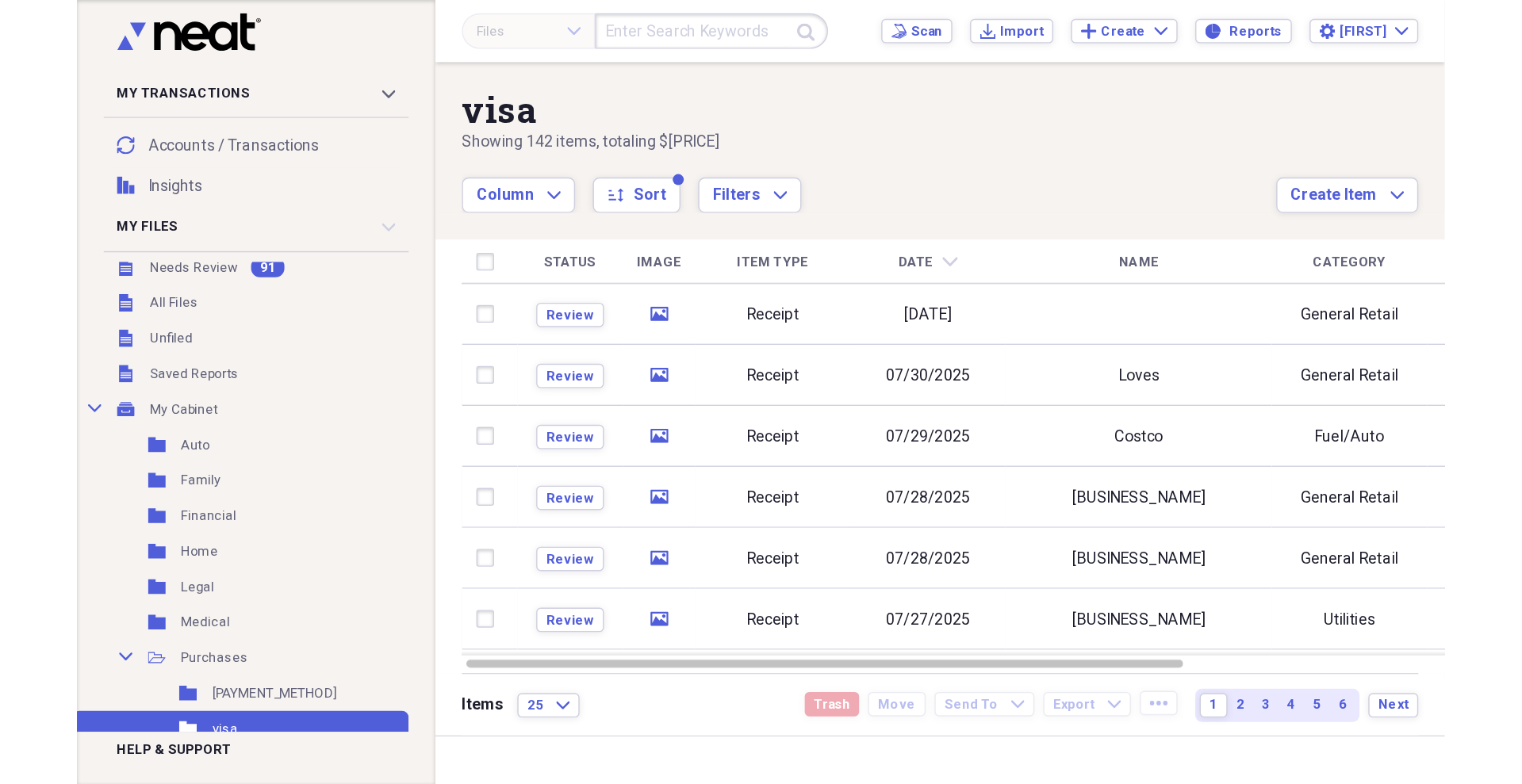 scroll, scrollTop: 0, scrollLeft: 0, axis: both 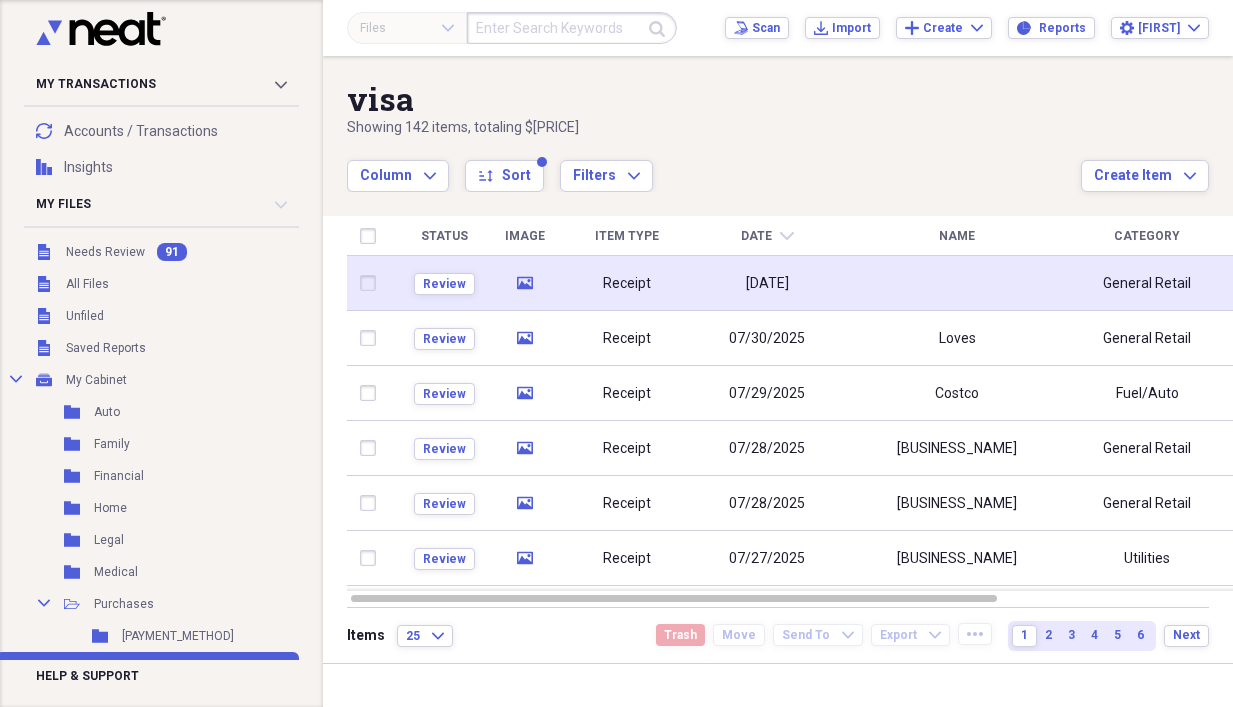 click at bounding box center (957, 283) 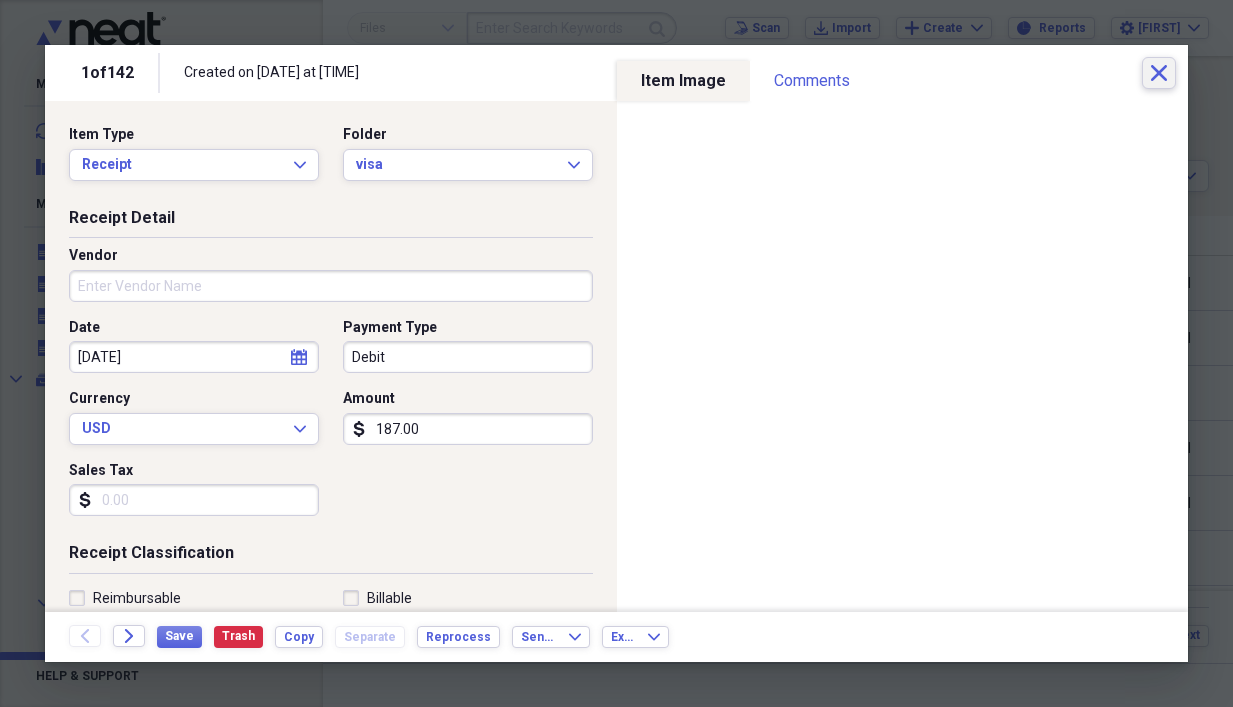 click on "Close" at bounding box center [1159, 73] 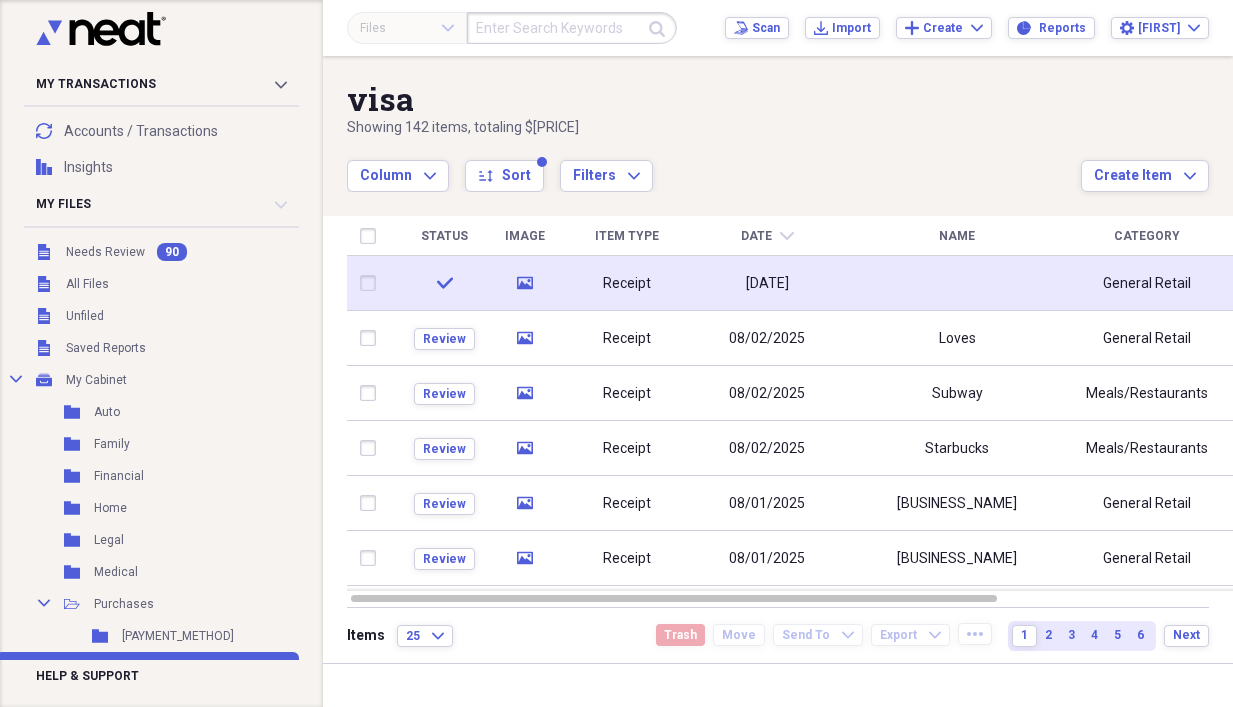 click at bounding box center [957, 283] 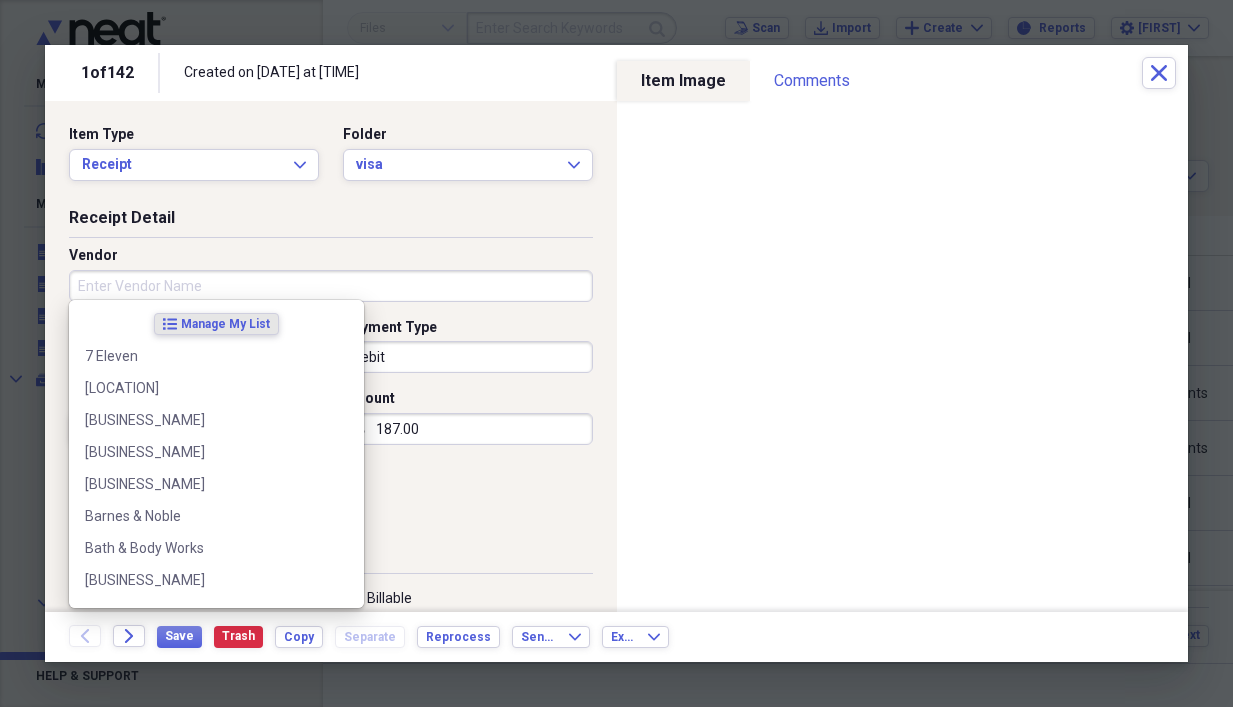 click on "Vendor" at bounding box center [331, 286] 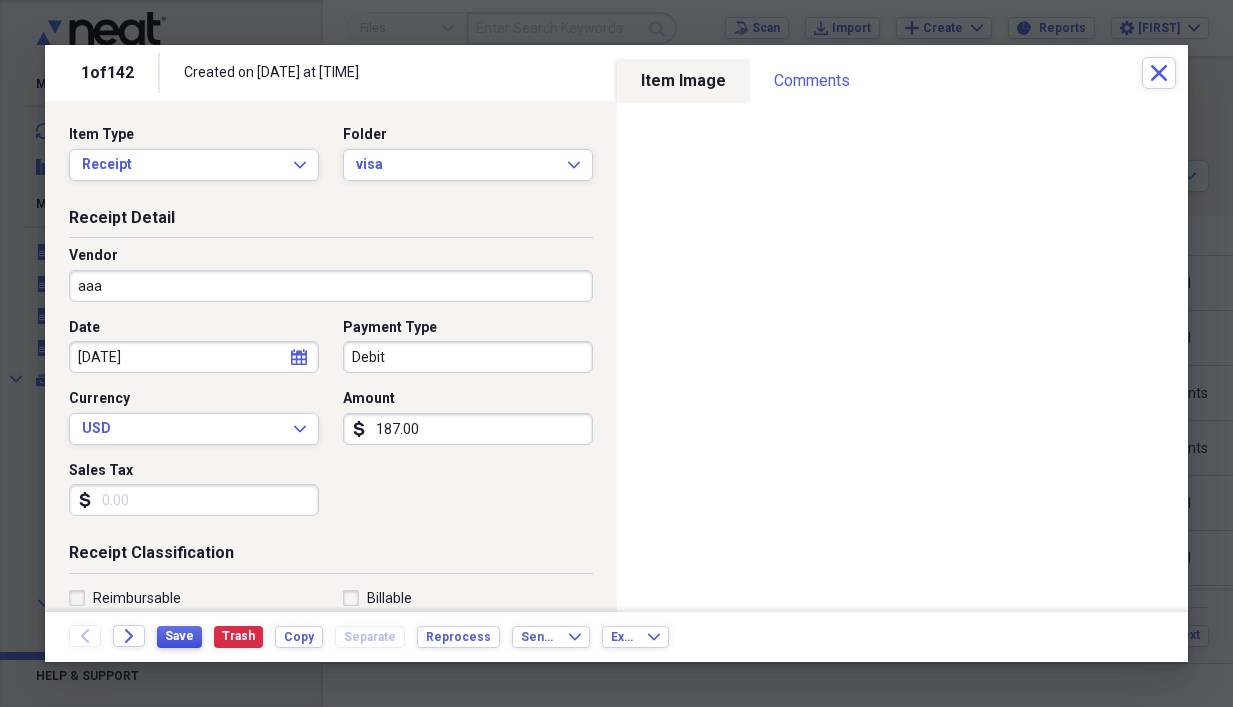 type on "aaa" 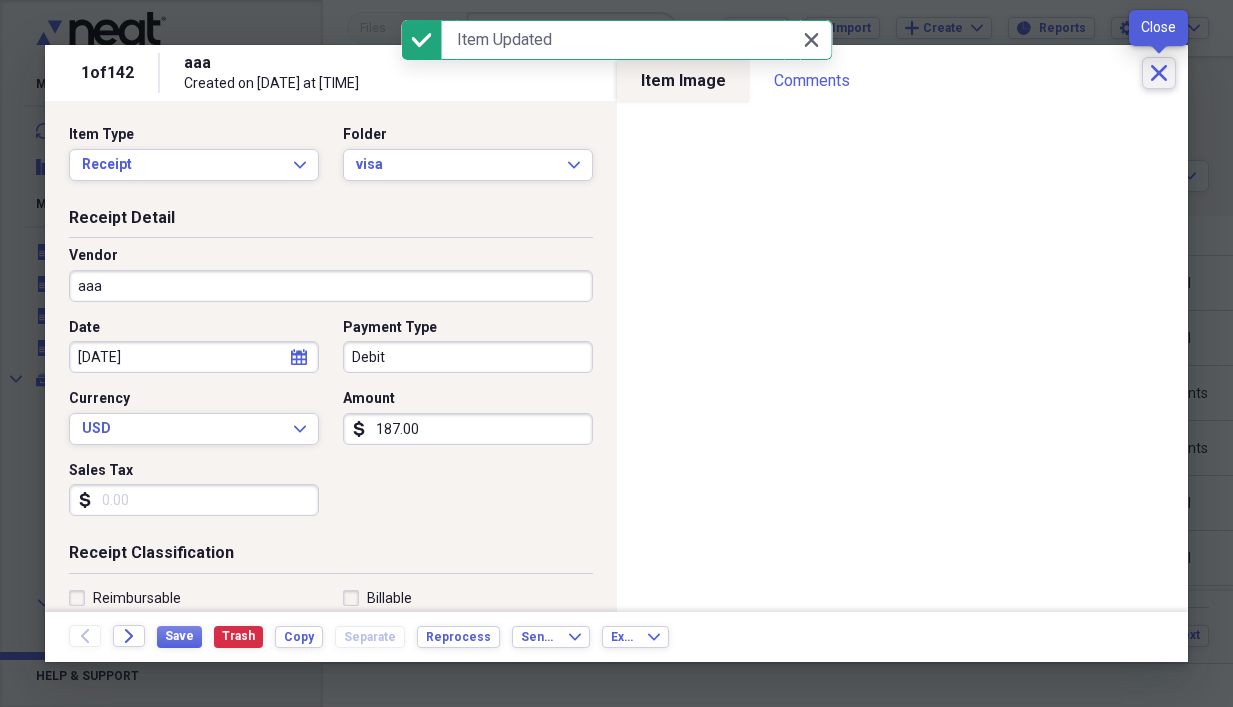click on "Close" at bounding box center (1159, 73) 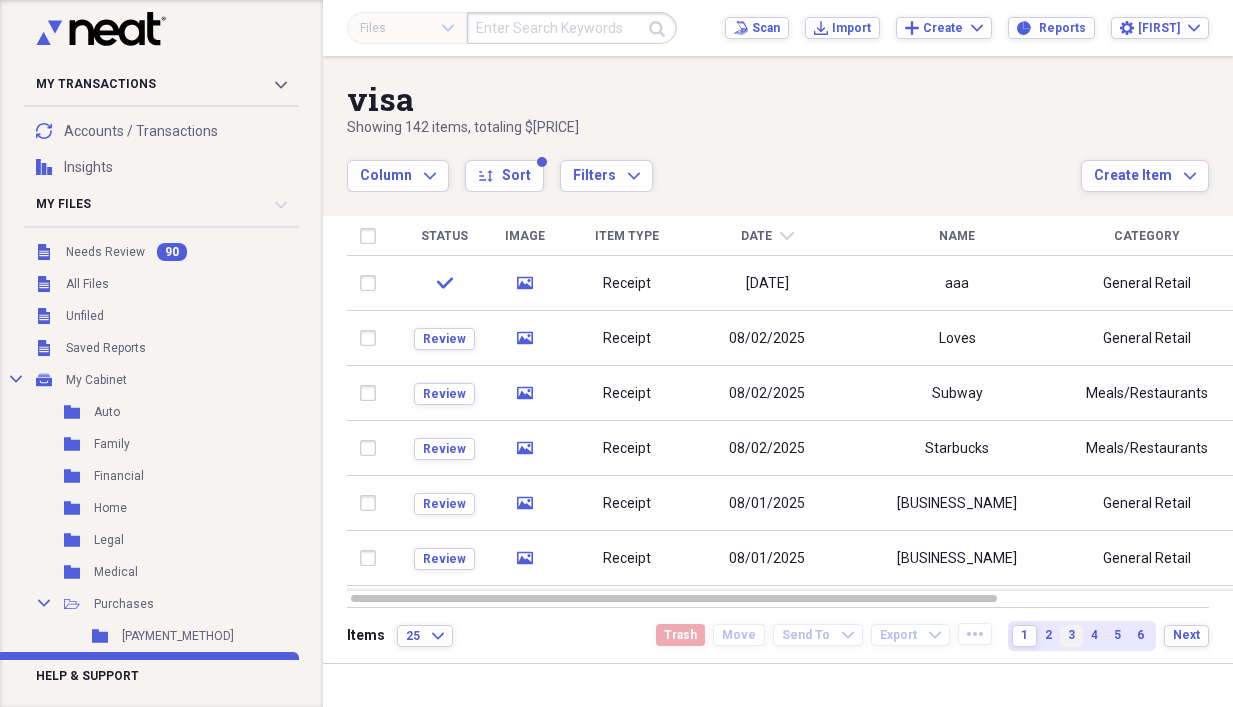 click on "3" at bounding box center [1071, 635] 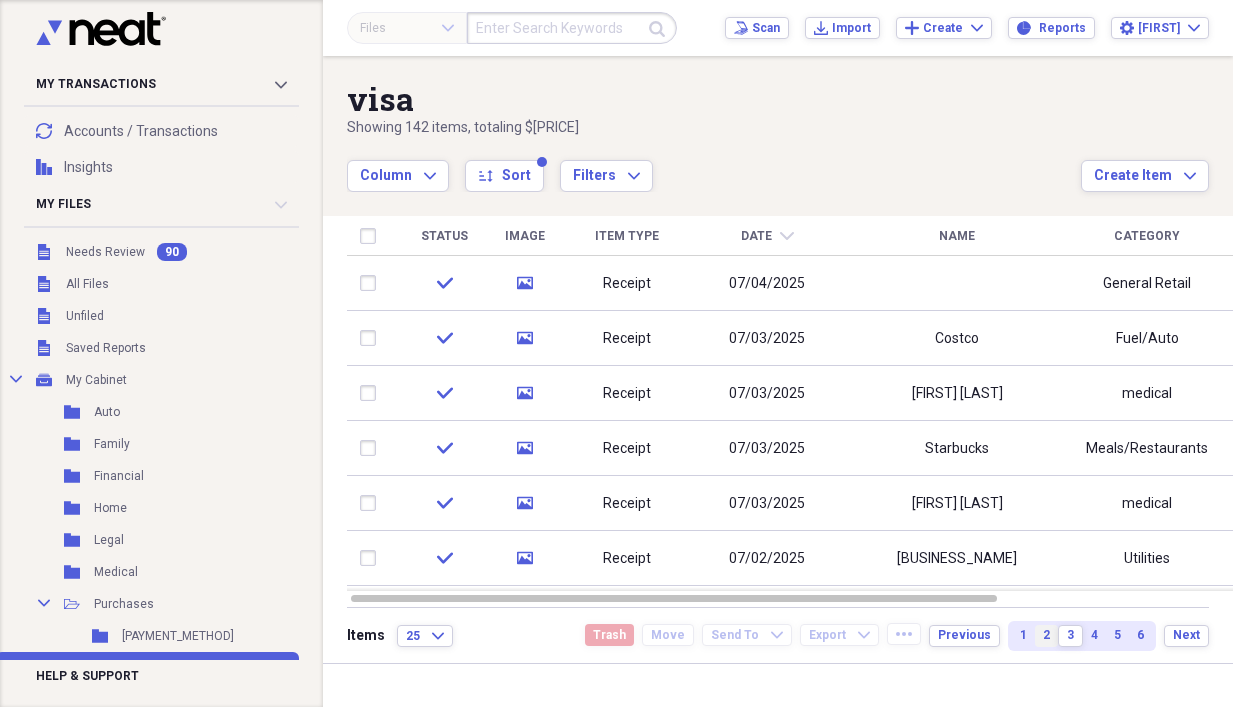 click on "2" at bounding box center (1046, 635) 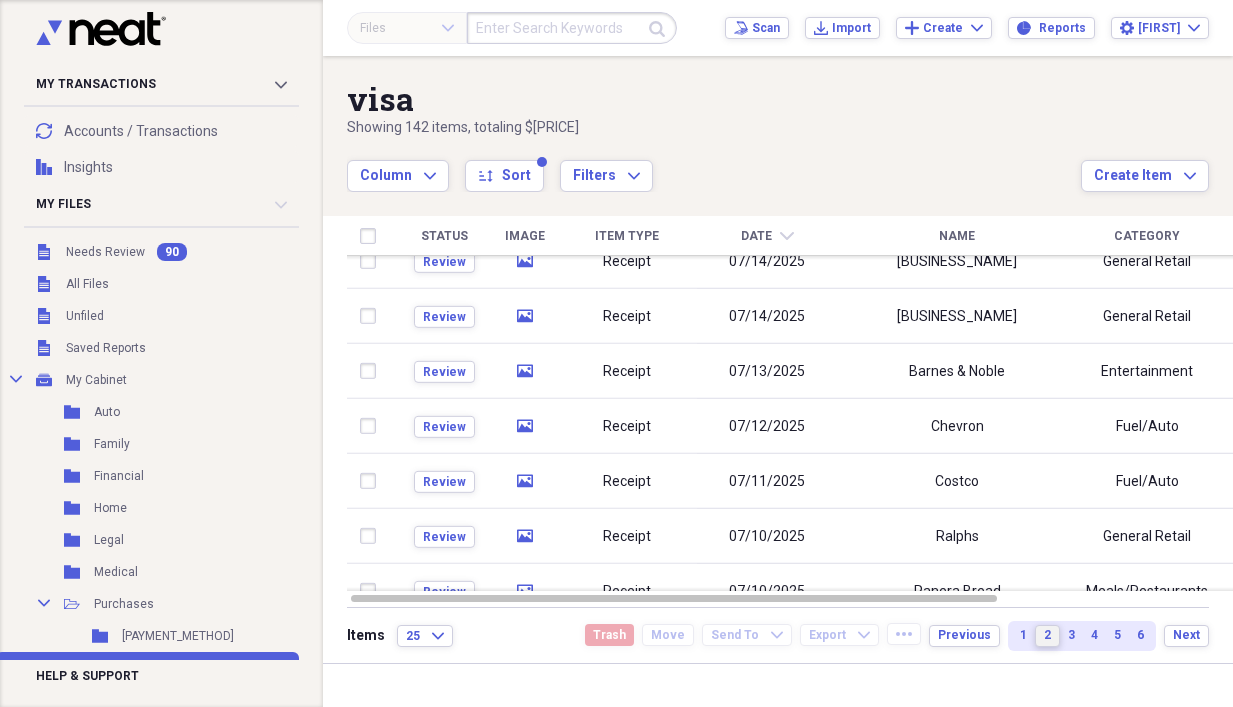 drag, startPoint x: 1225, startPoint y: 318, endPoint x: 1231, endPoint y: 444, distance: 126.14278 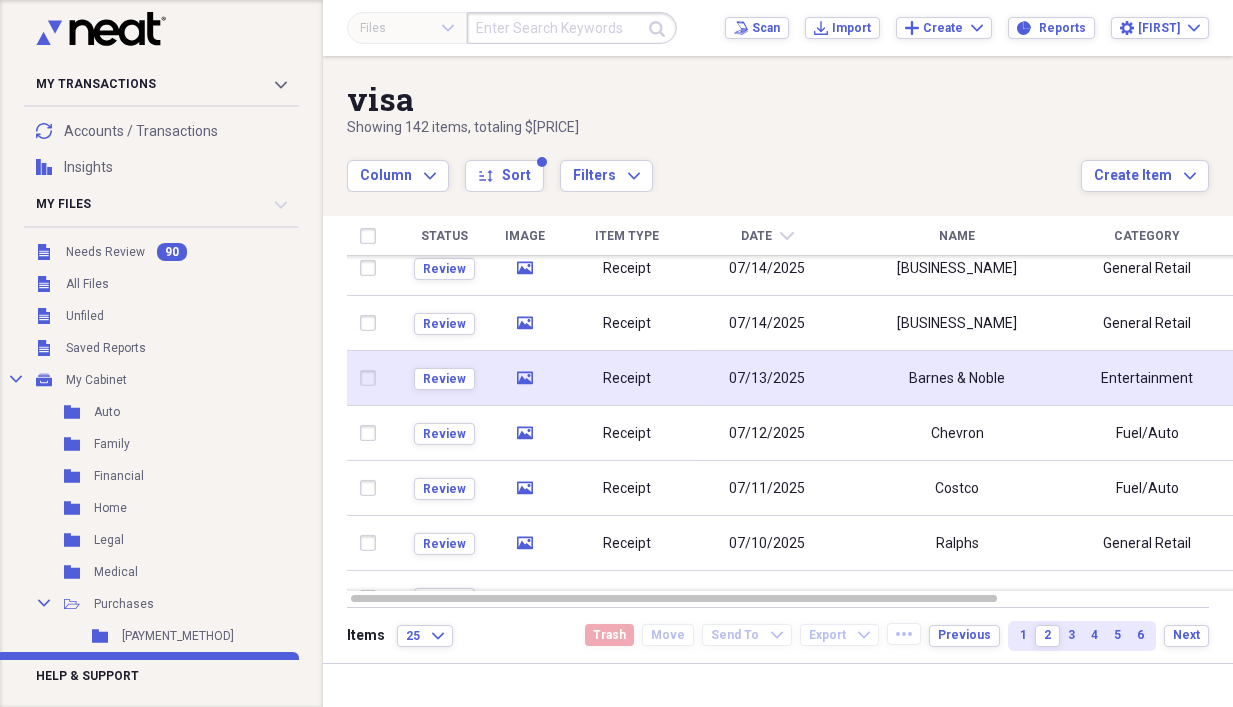 drag, startPoint x: 1227, startPoint y: 360, endPoint x: 1206, endPoint y: 407, distance: 51.47815 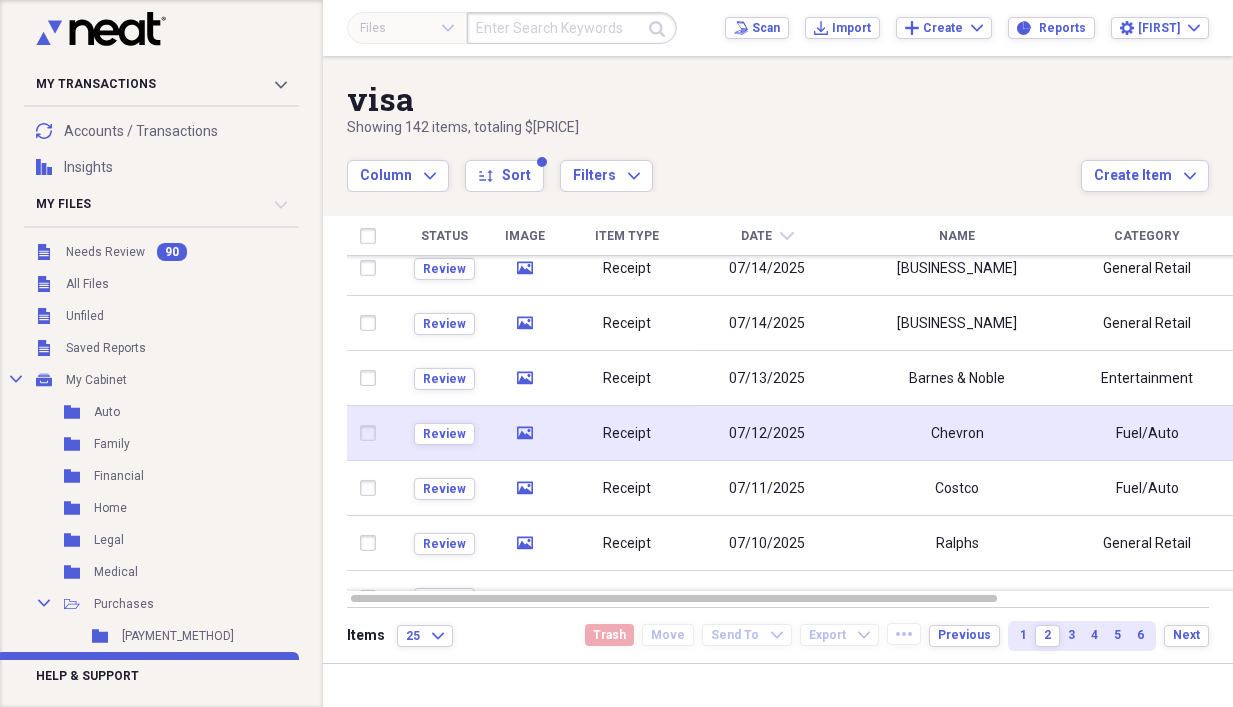 click on "Chevron" at bounding box center [957, 433] 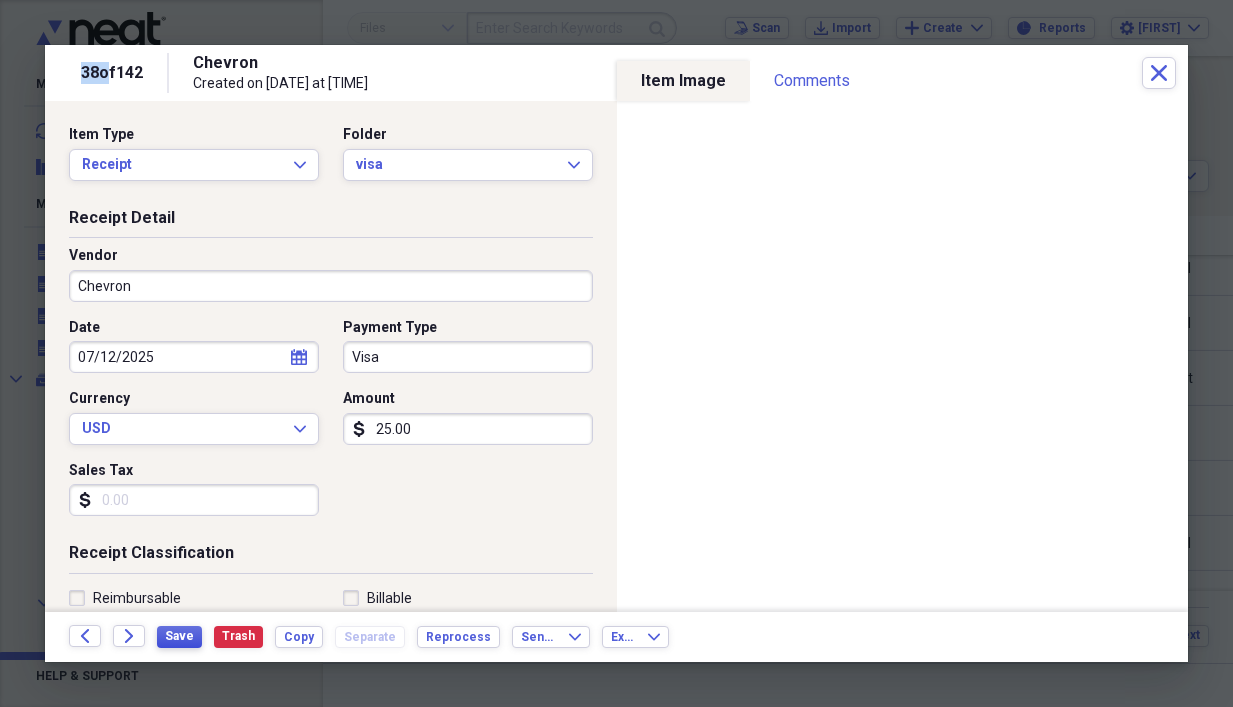 click on "Save" at bounding box center [179, 636] 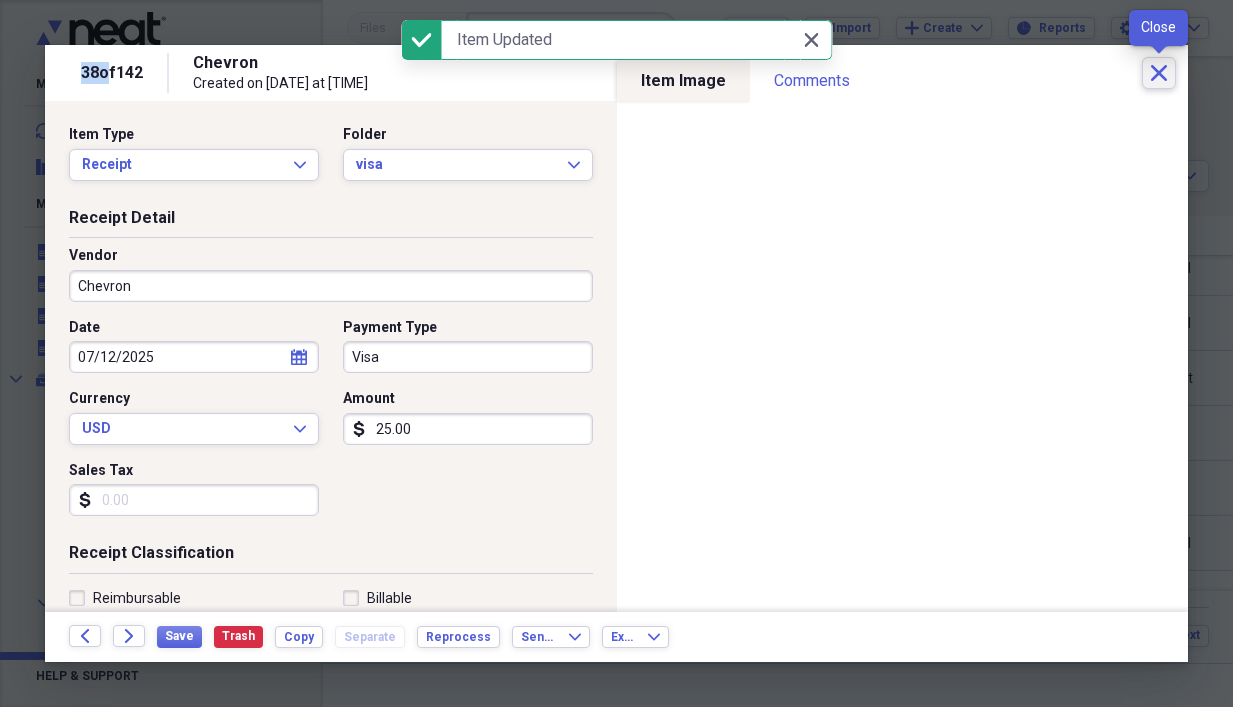 click on "Close" 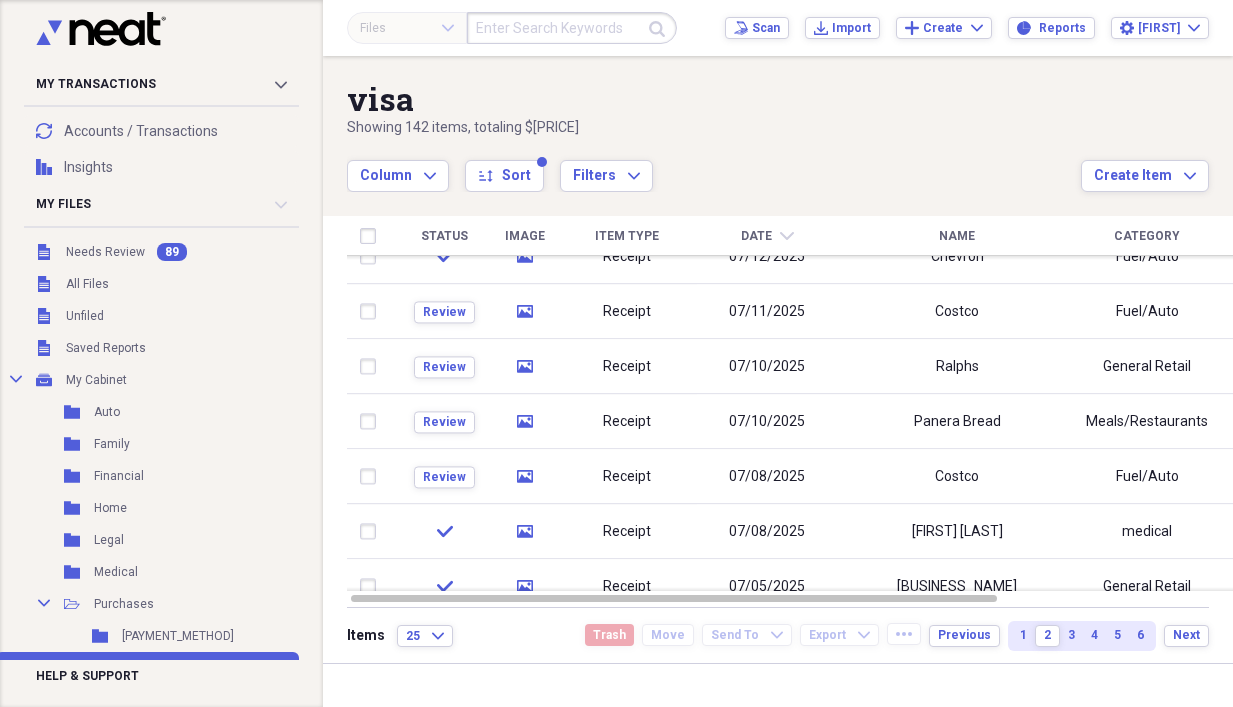 drag, startPoint x: 1221, startPoint y: 431, endPoint x: 1221, endPoint y: 474, distance: 43 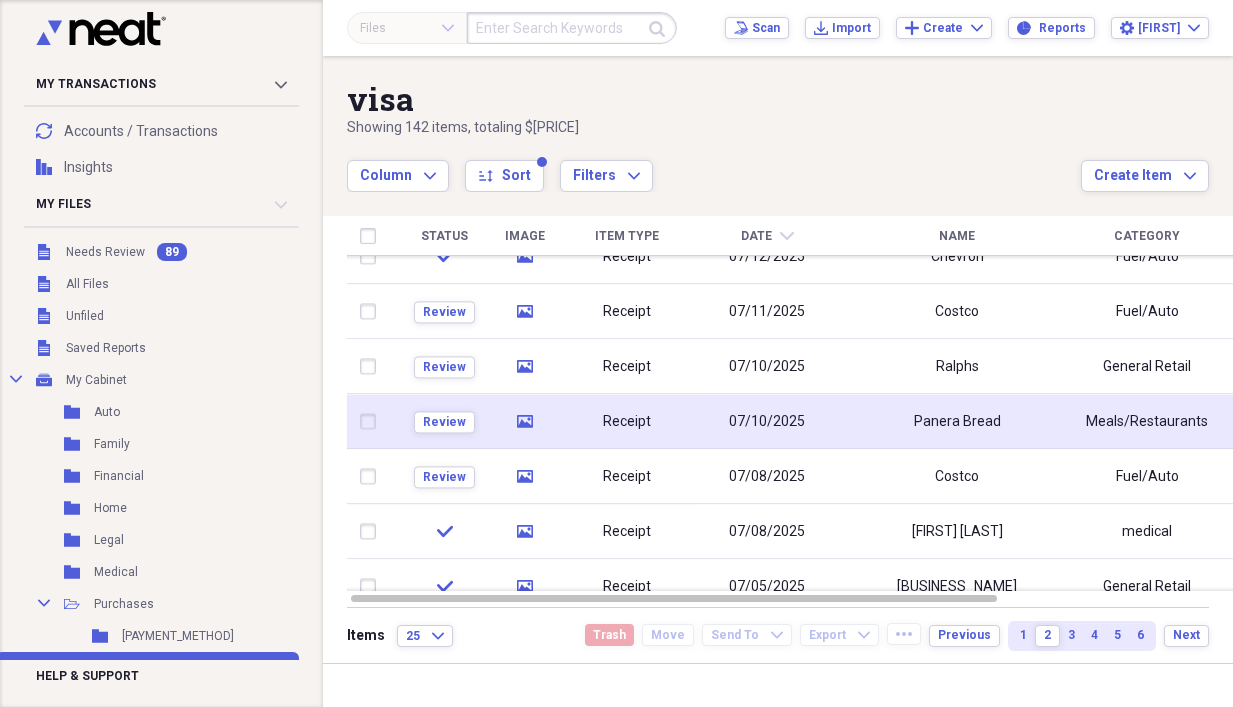 click on "Panera Bread" at bounding box center [957, 422] 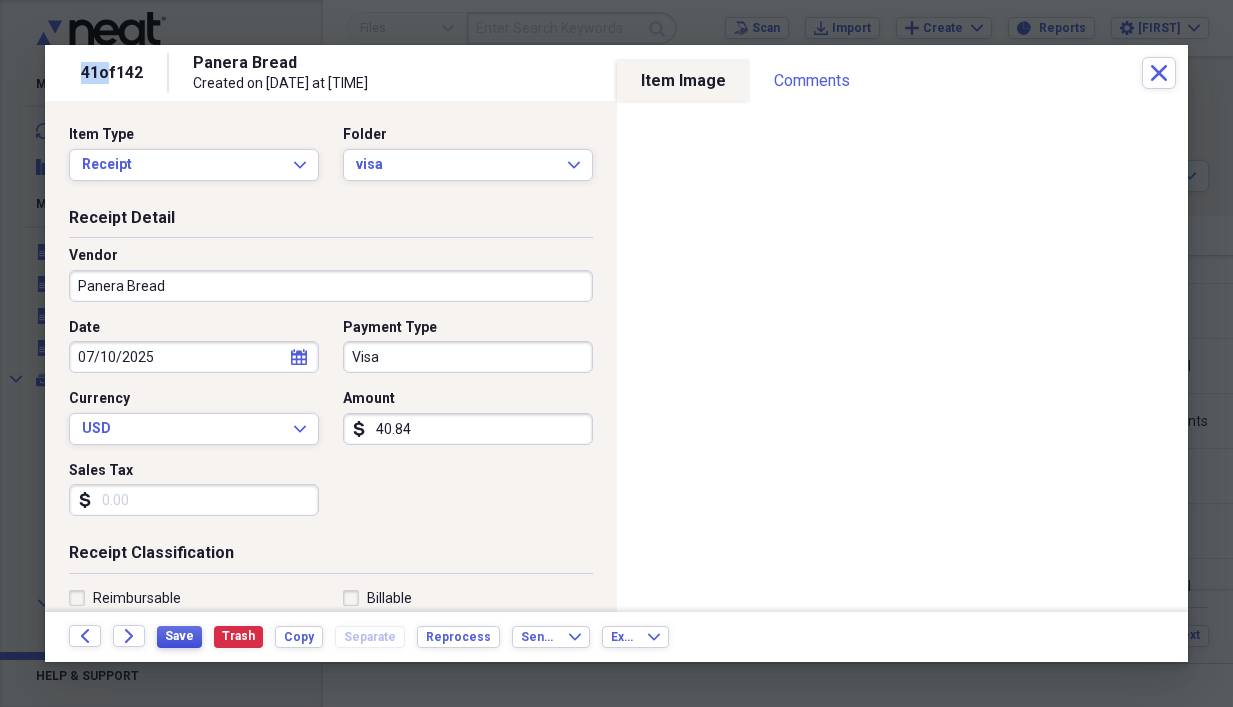 click on "Save" at bounding box center [179, 636] 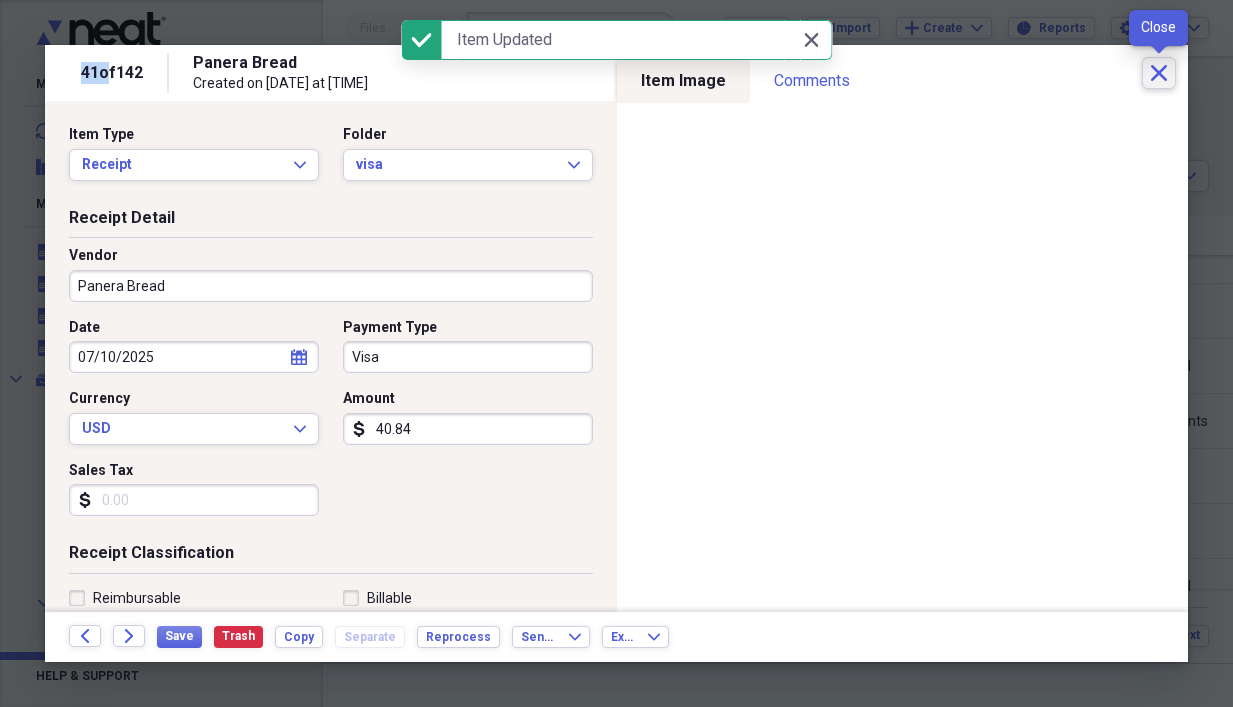 click 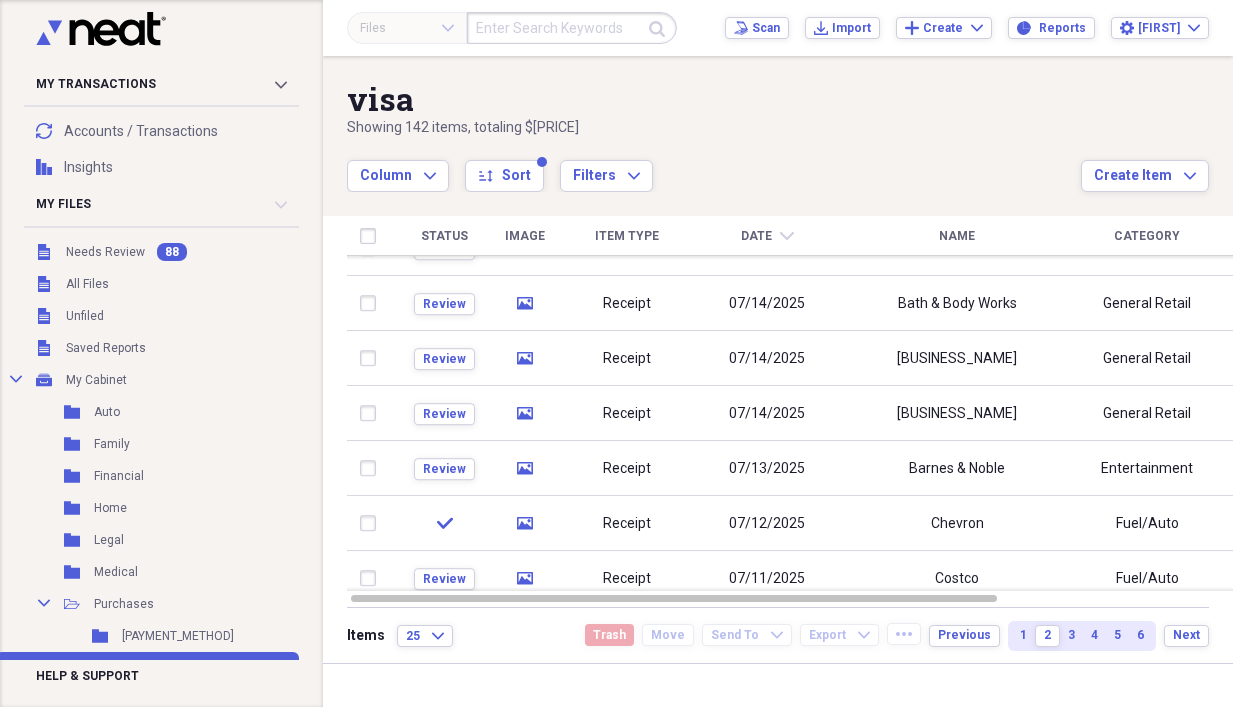 drag, startPoint x: 1230, startPoint y: 477, endPoint x: 1232, endPoint y: 412, distance: 65.03076 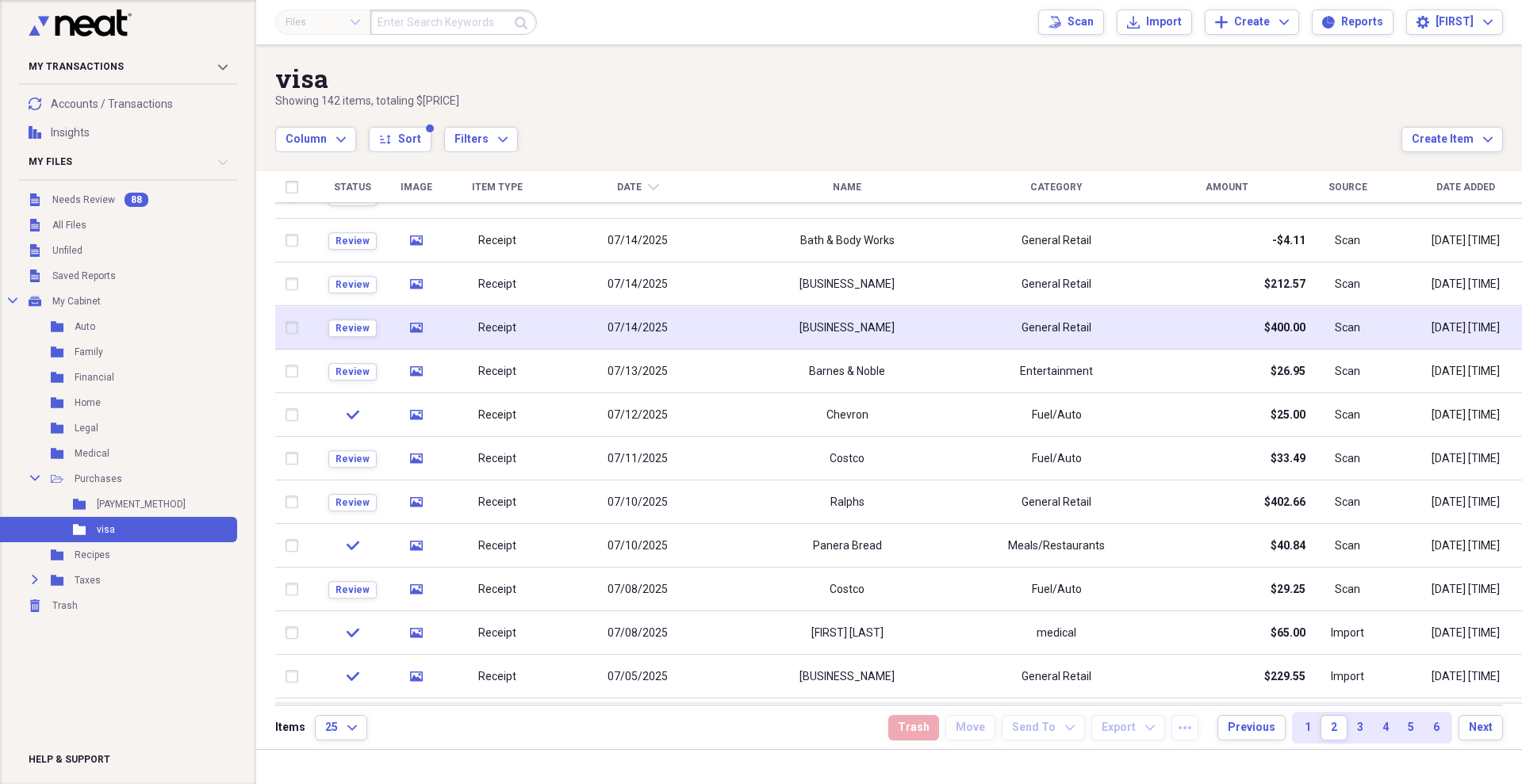 click on "General Retail" at bounding box center (1056, 327) 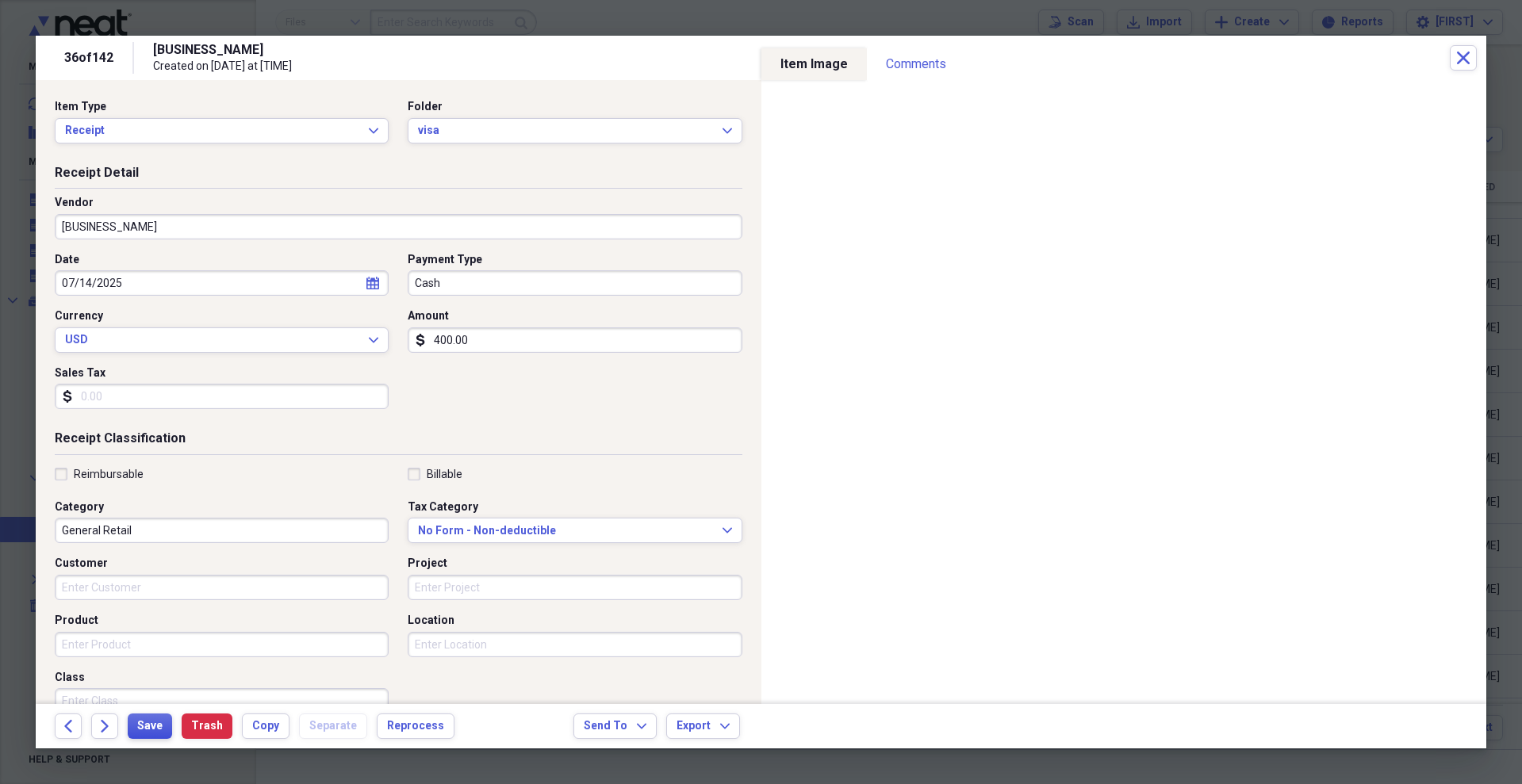 click on "Save" at bounding box center [150, 726] 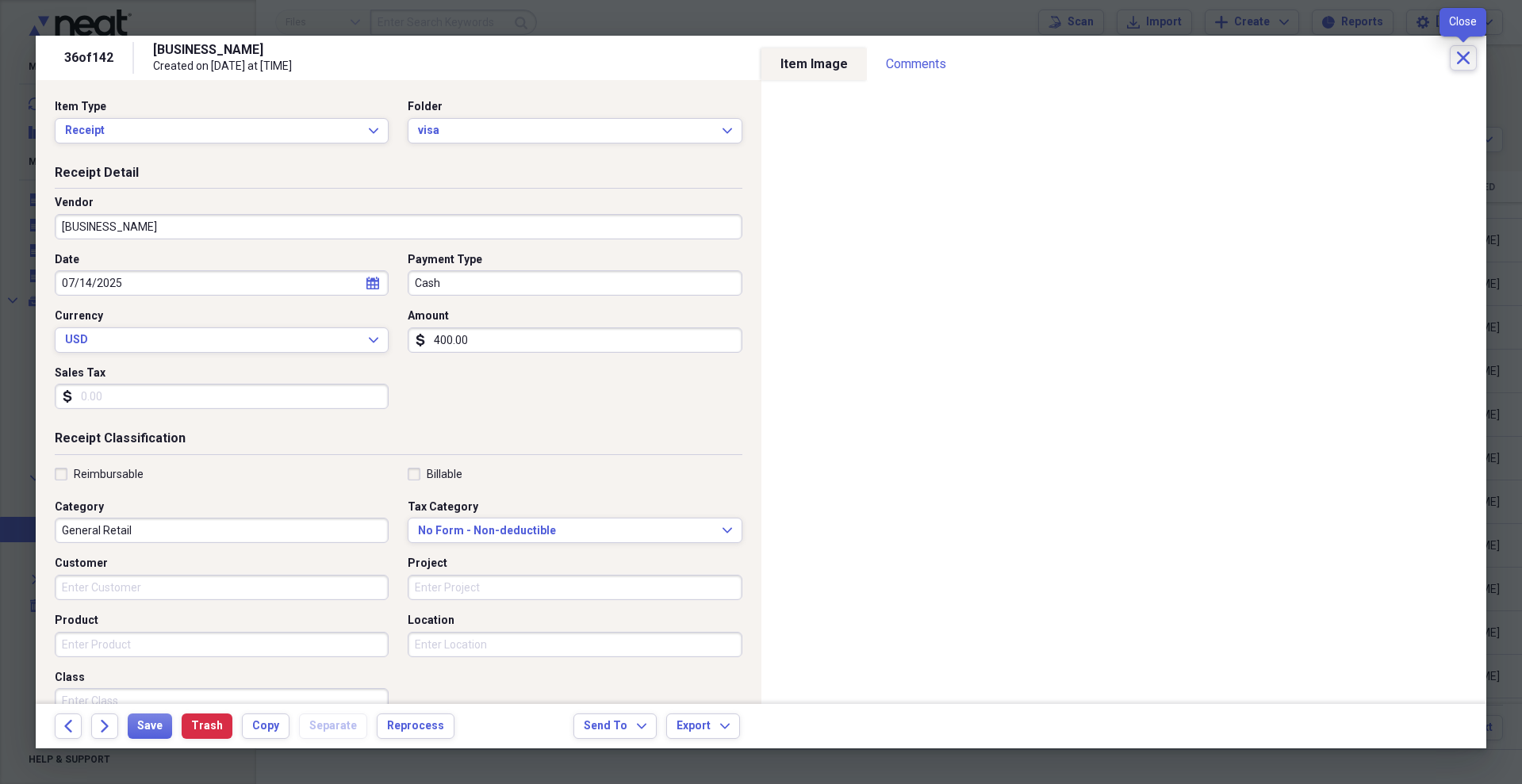 click on "Close" at bounding box center [1463, 58] 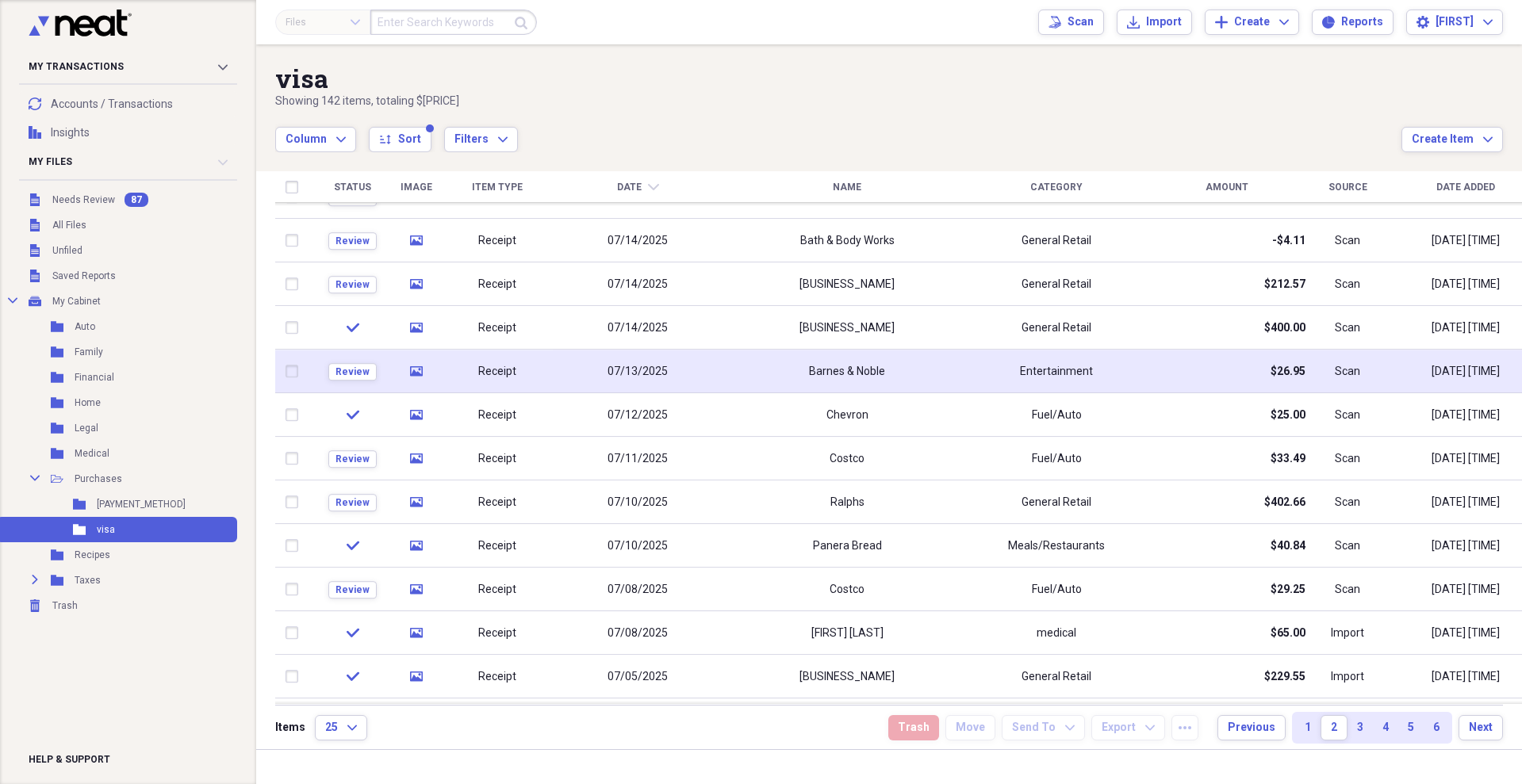 click on "$26.95" at bounding box center (1226, 371) 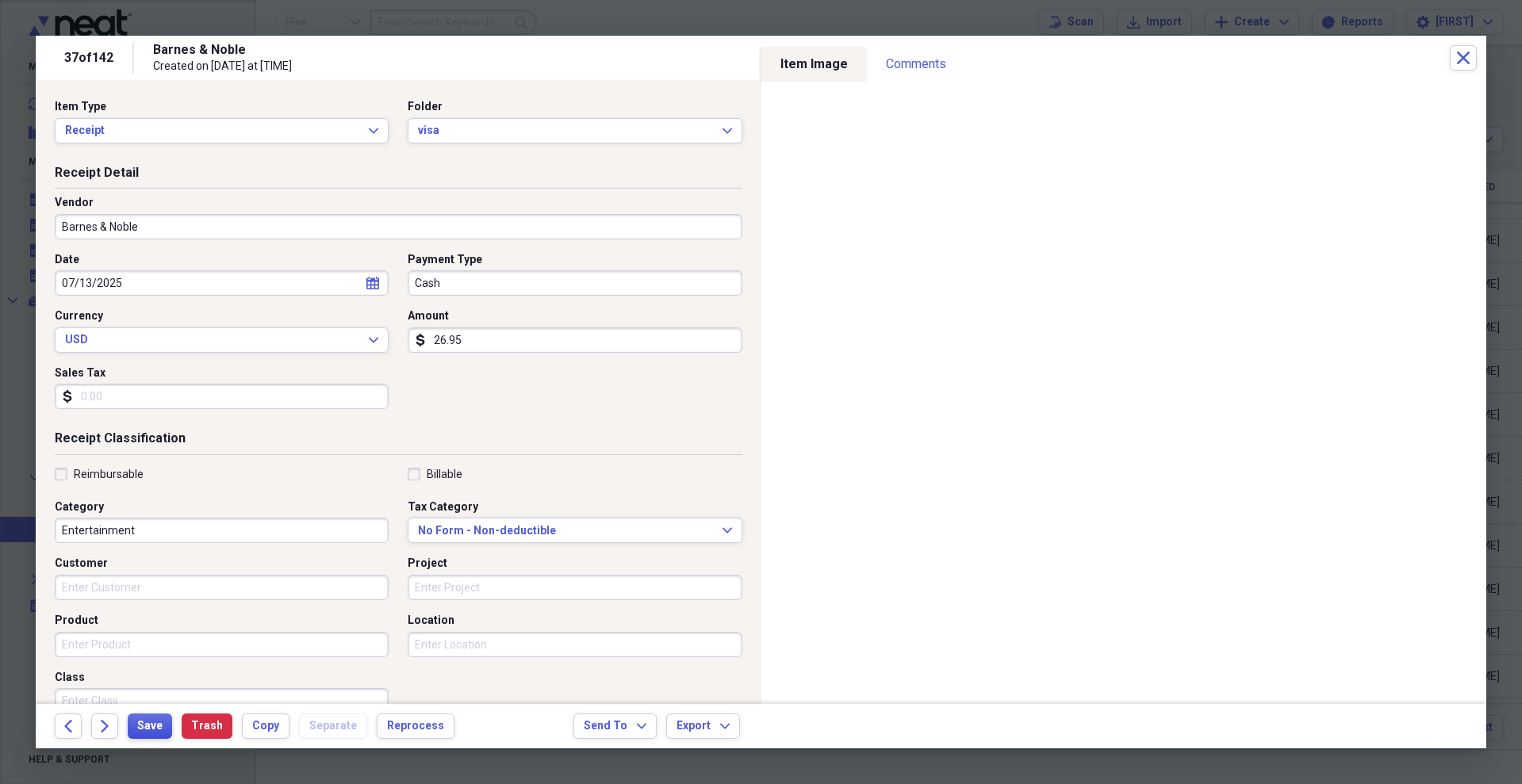 click on "Save" at bounding box center [150, 726] 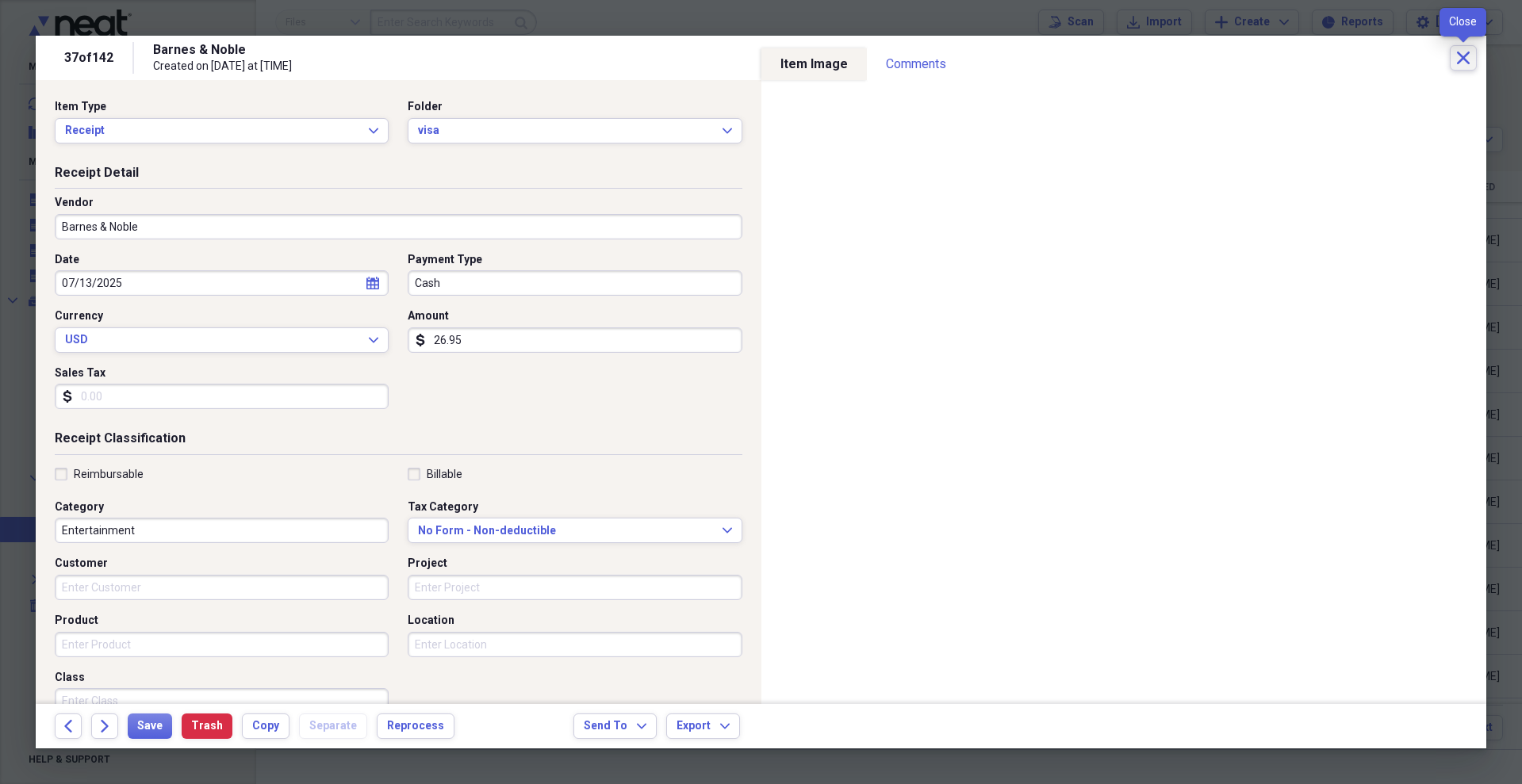 click on "Close" 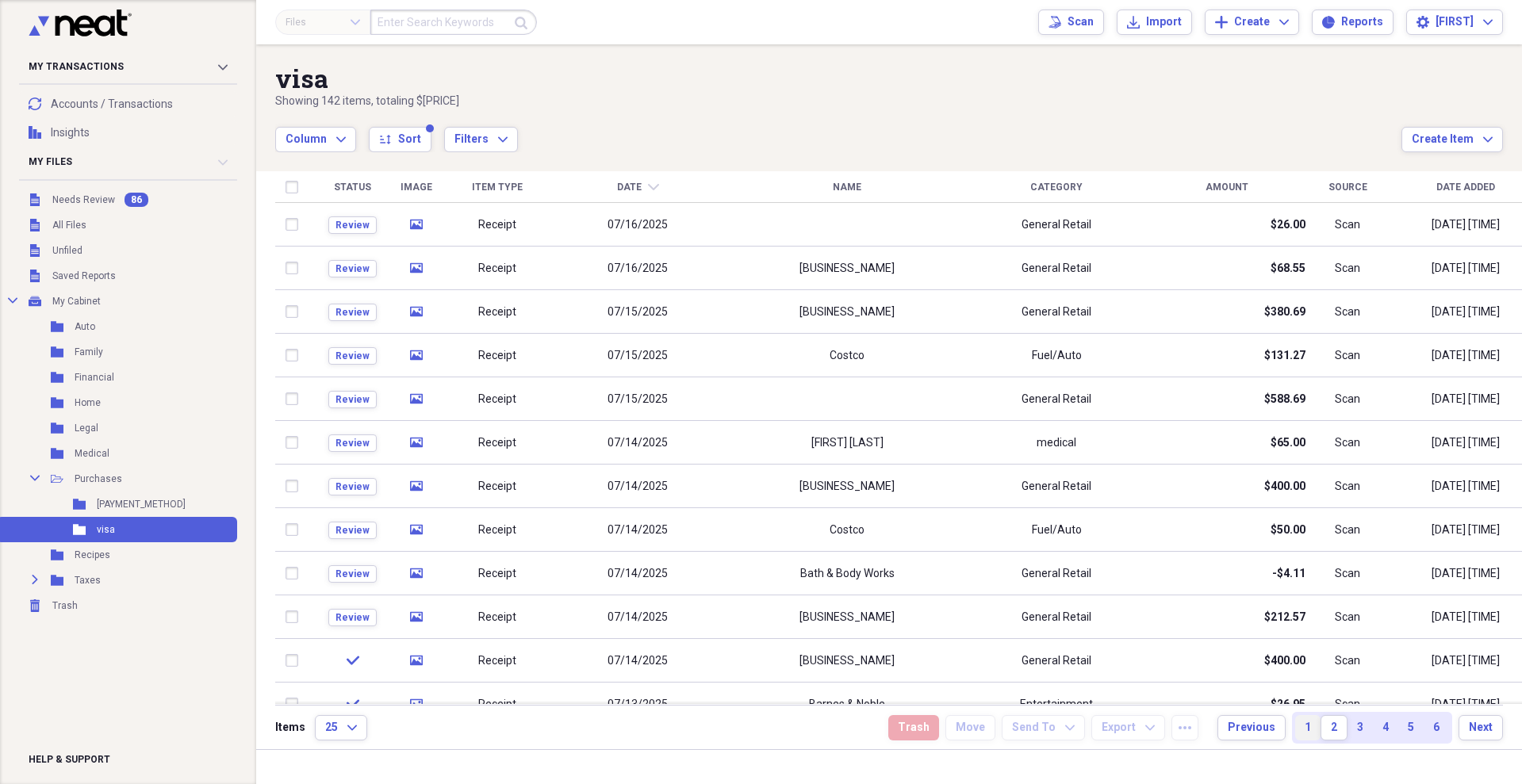 click on "1" at bounding box center (1308, 728) 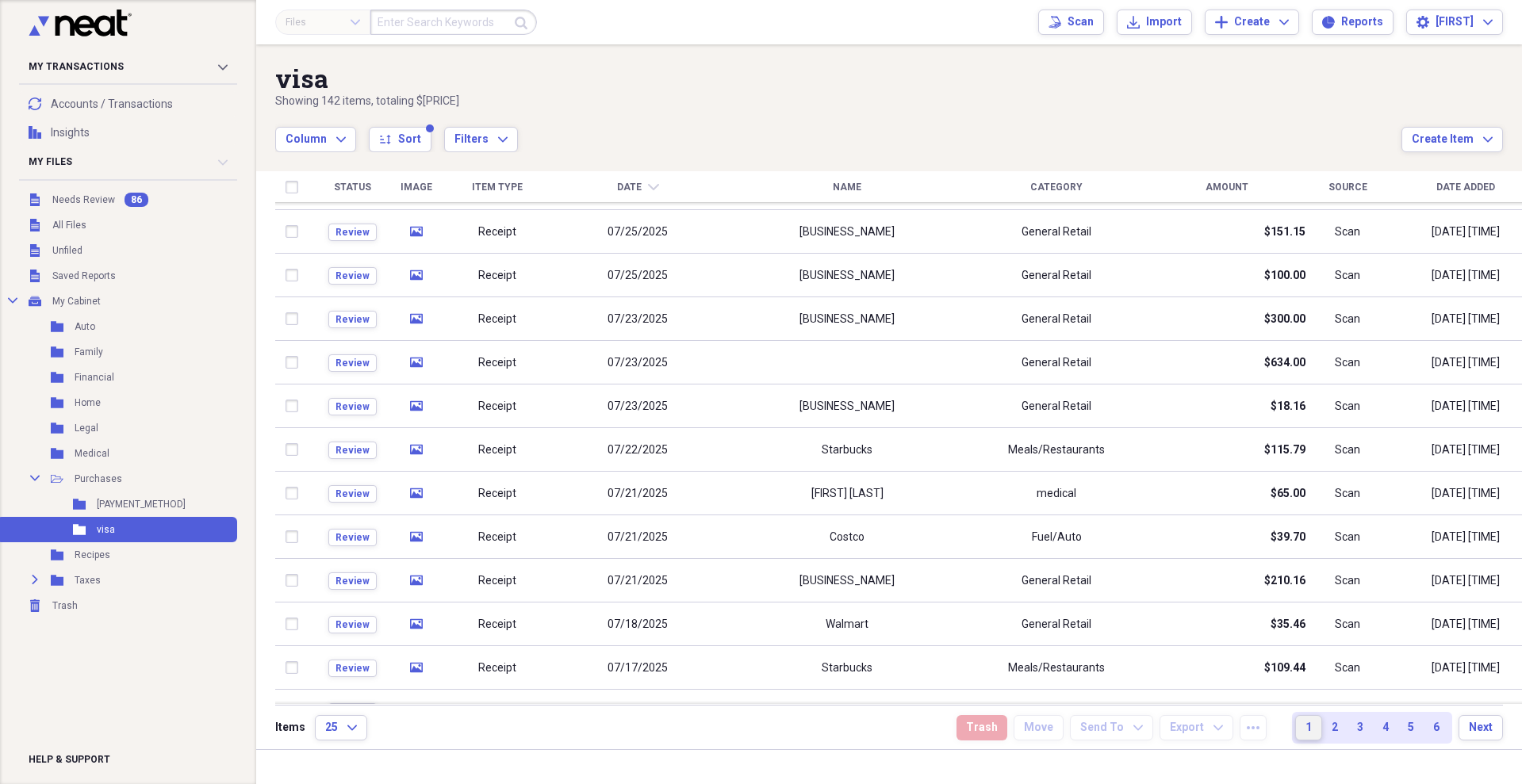 drag, startPoint x: 1516, startPoint y: 339, endPoint x: 1512, endPoint y: 637, distance: 298.02684 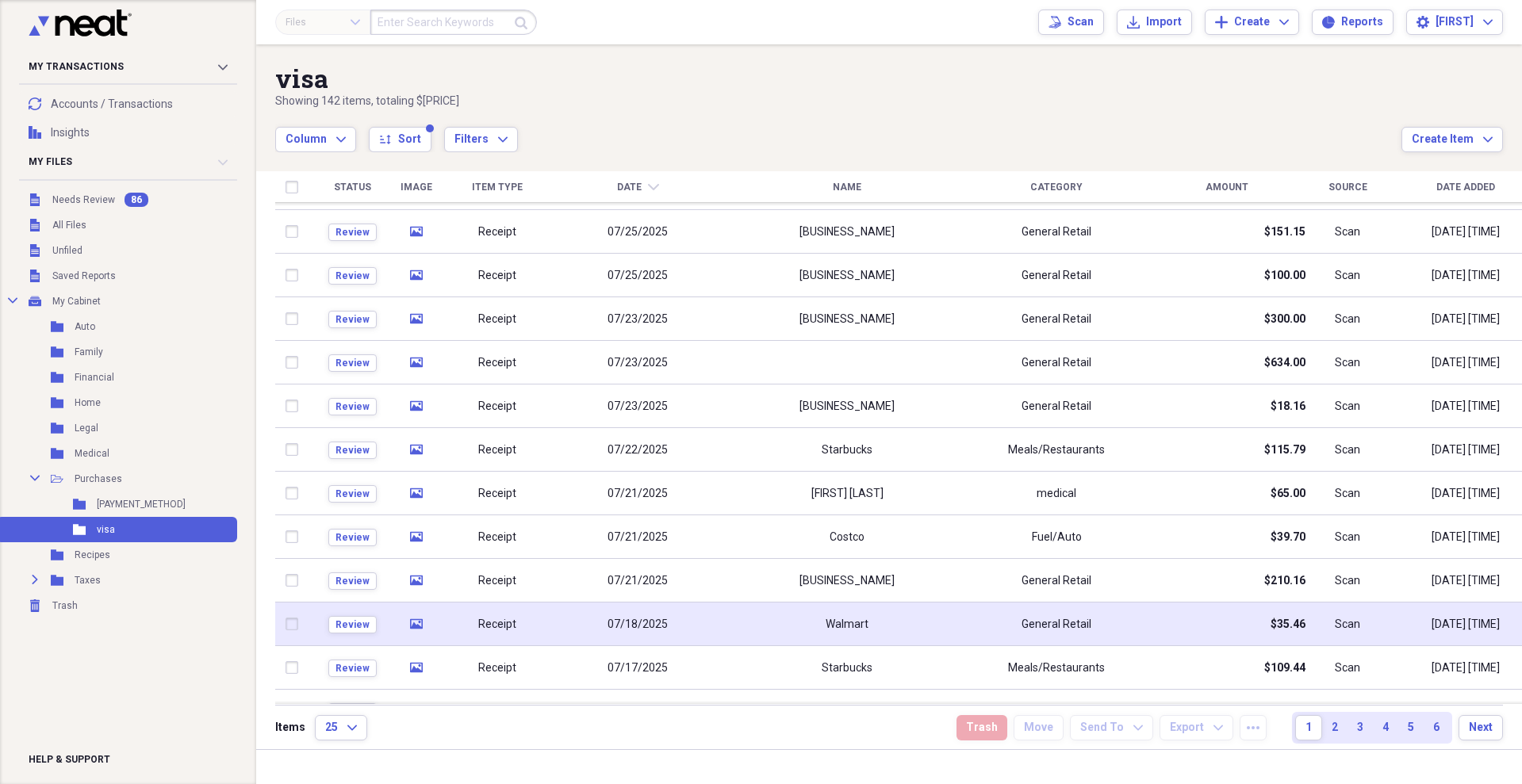 click on "$35.46" at bounding box center (1226, 624) 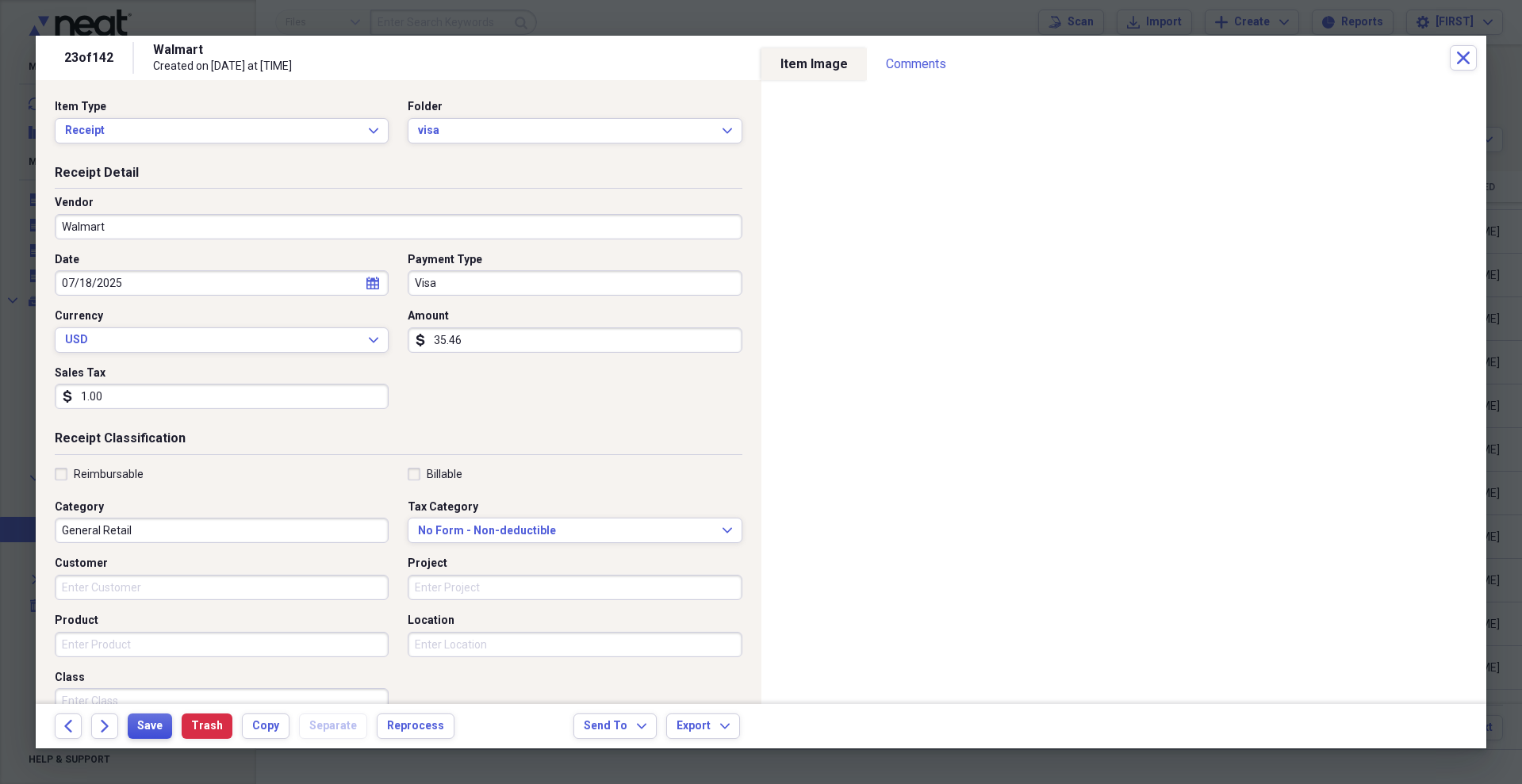 click on "Save" at bounding box center (150, 726) 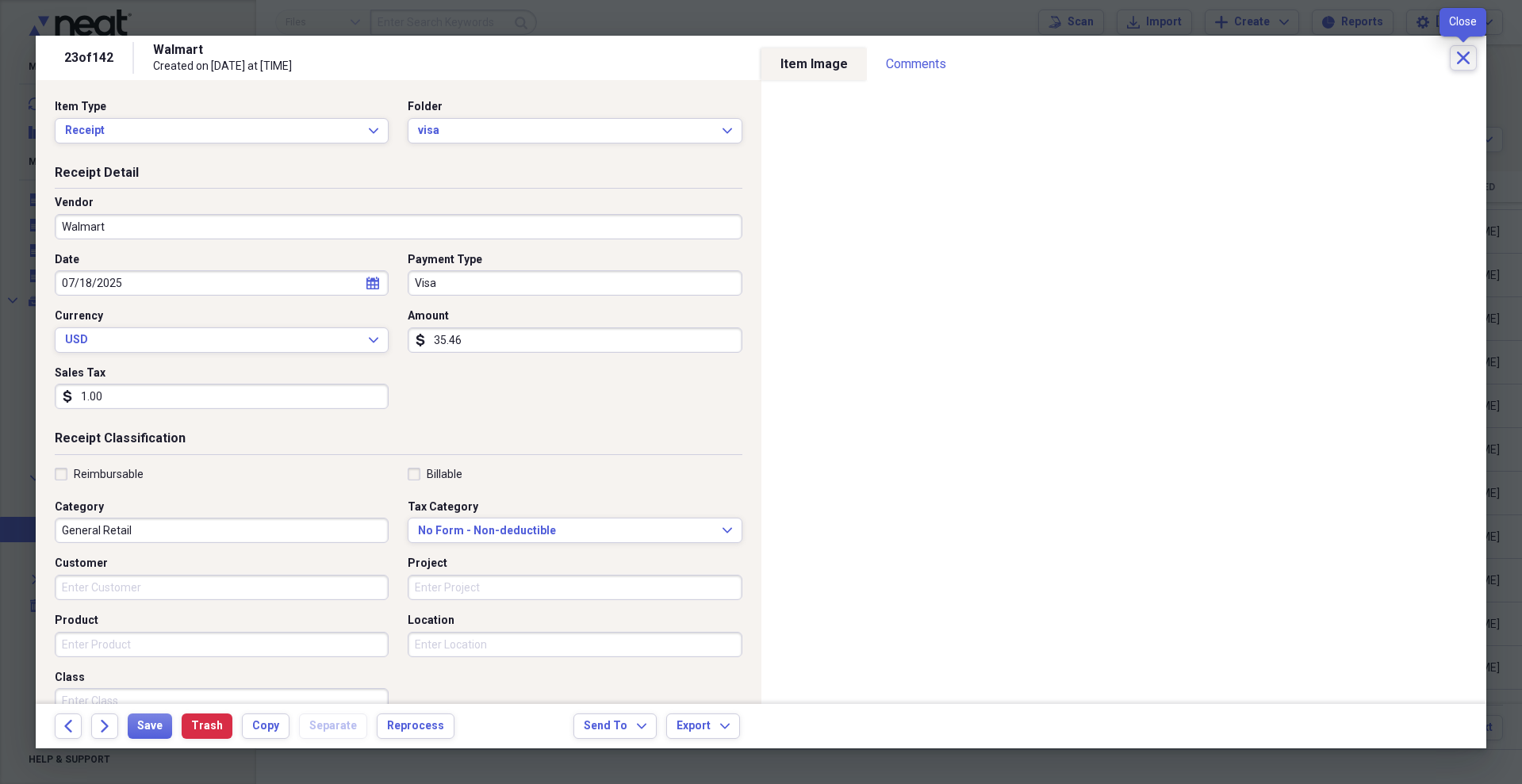 click on "Close" 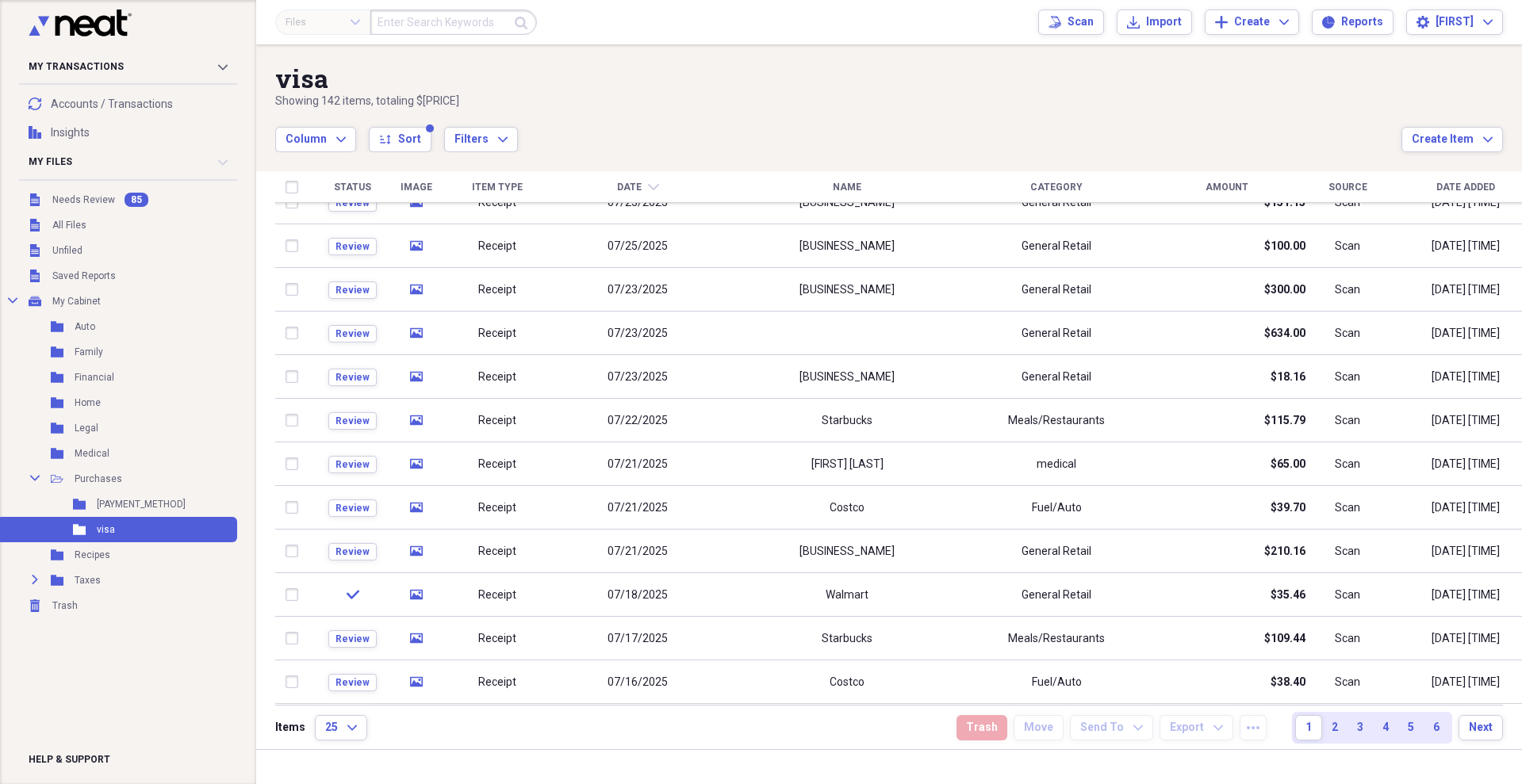 drag, startPoint x: 1520, startPoint y: 503, endPoint x: 1518, endPoint y: 538, distance: 35.057096 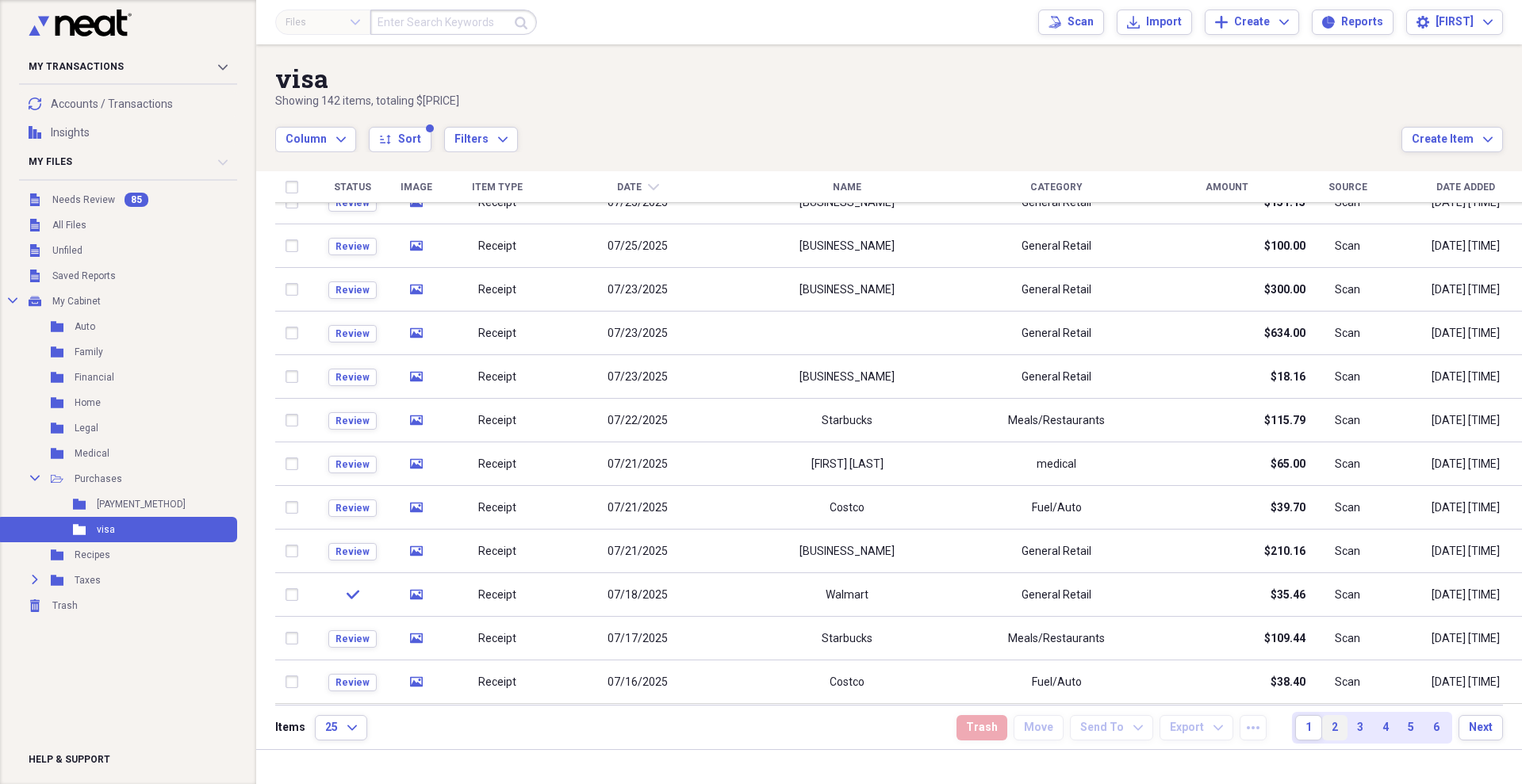 click on "2" at bounding box center [1335, 728] 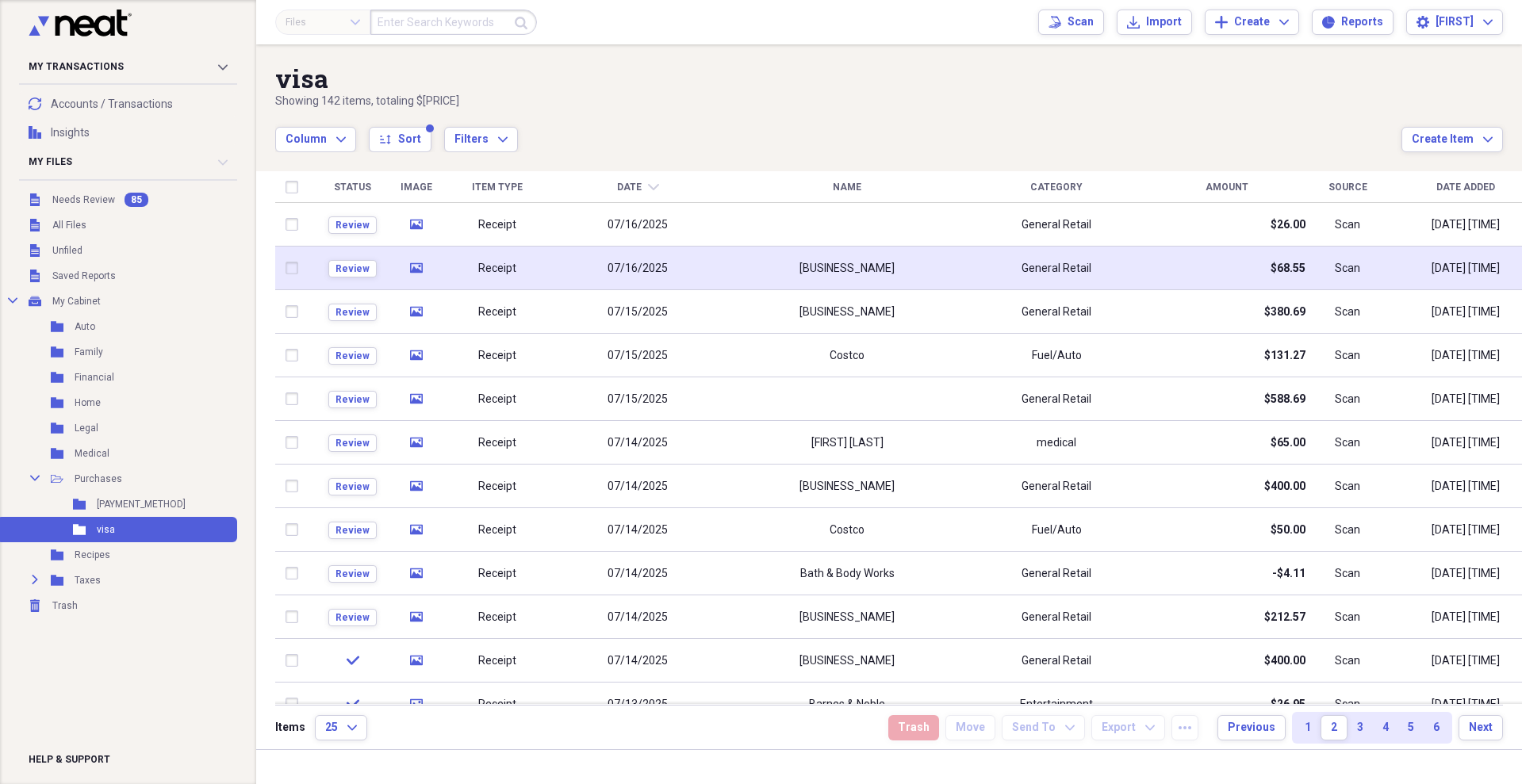 click on "$68.55" at bounding box center (1288, 269) 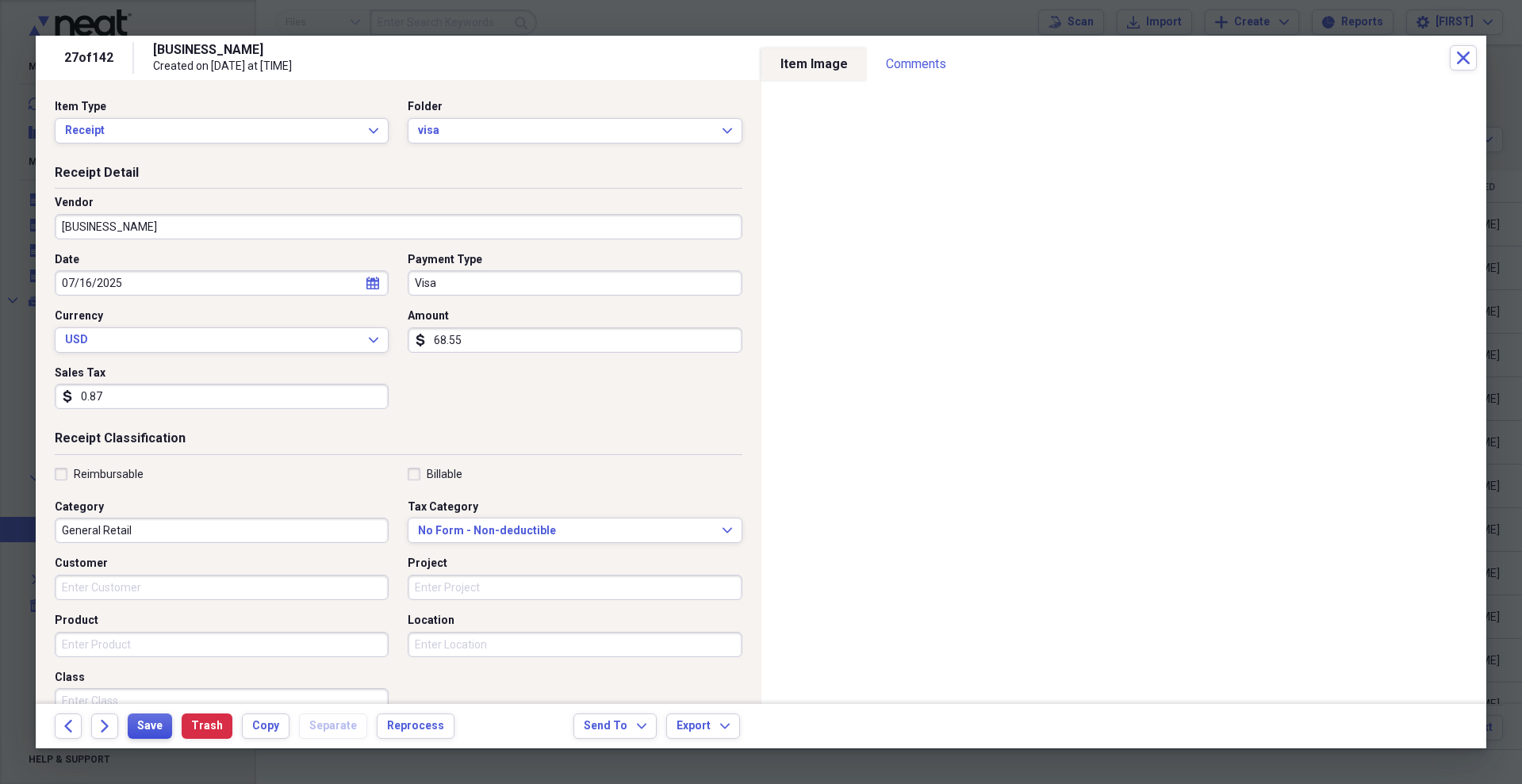 click on "Save" at bounding box center [150, 726] 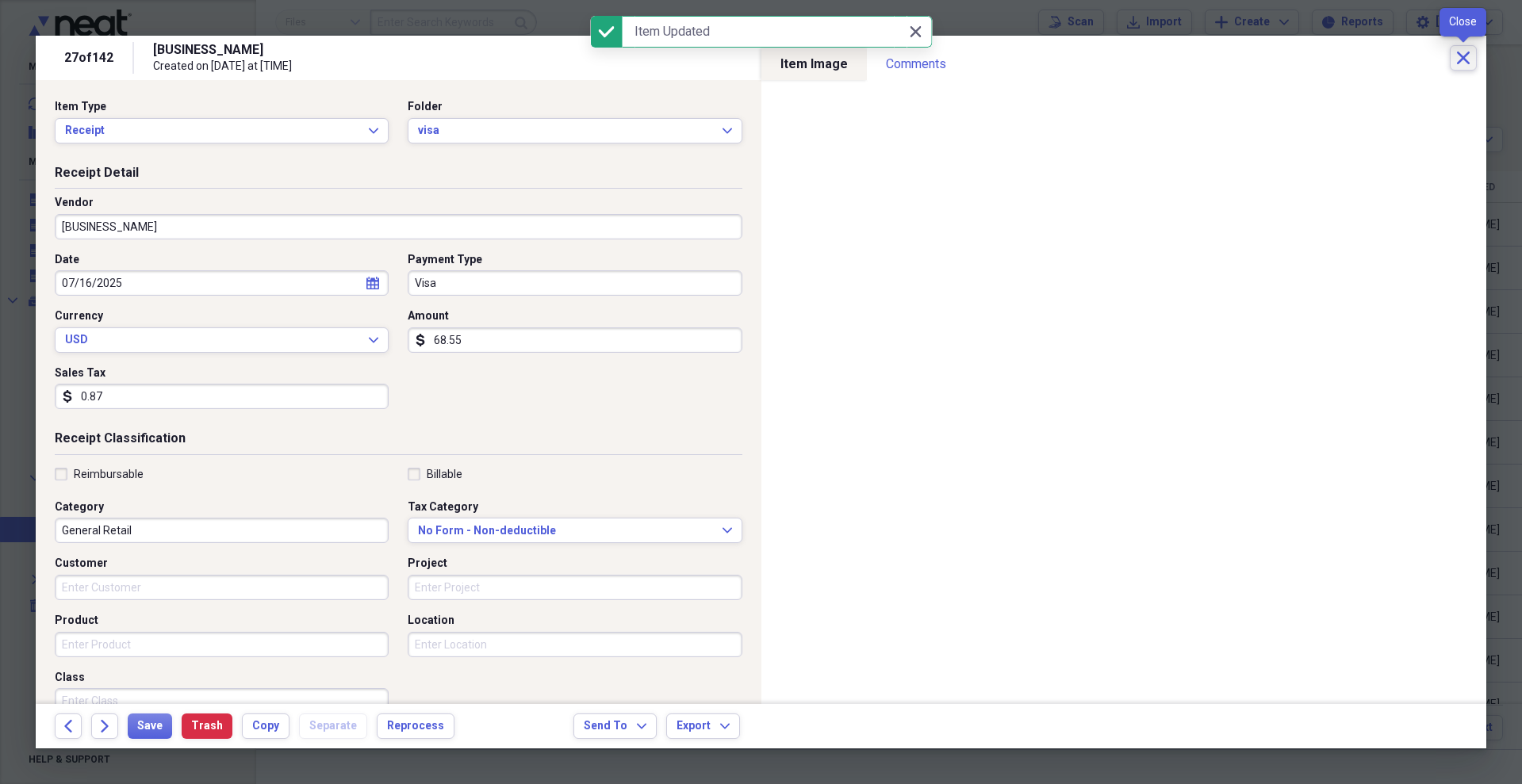 click on "Close" at bounding box center [1463, 58] 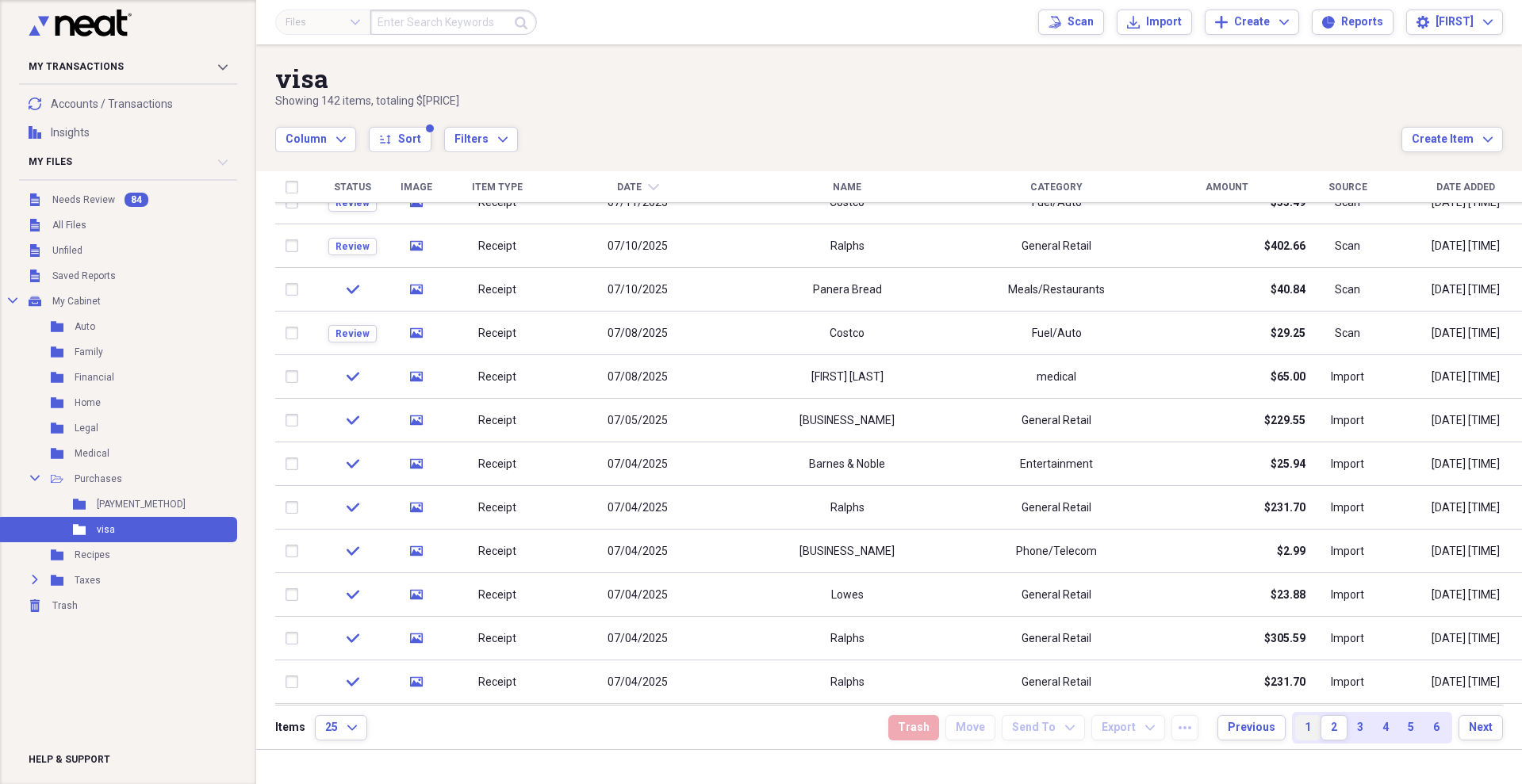 click on "1" at bounding box center (1308, 728) 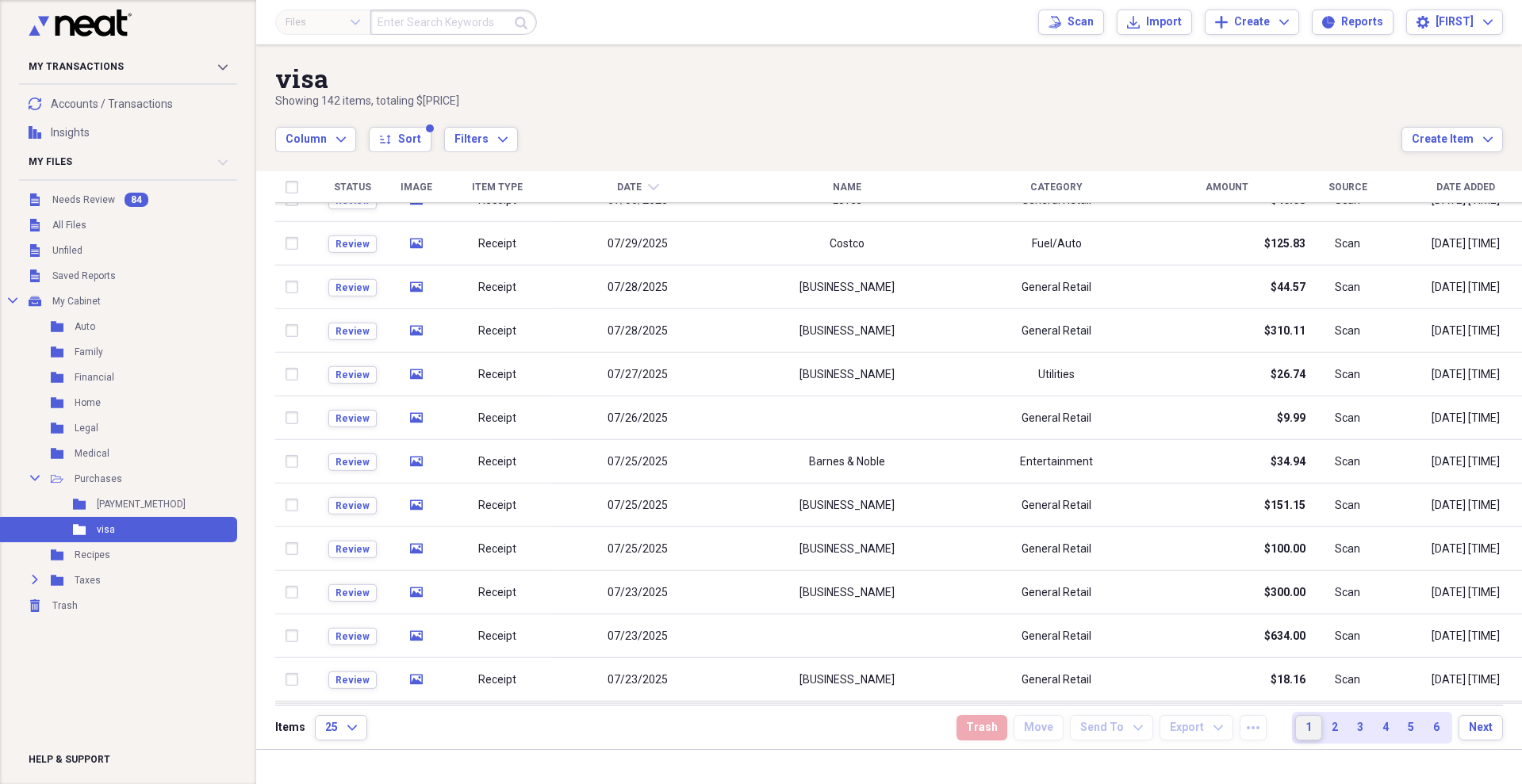drag, startPoint x: 1520, startPoint y: 408, endPoint x: 1514, endPoint y: 540, distance: 132.13629 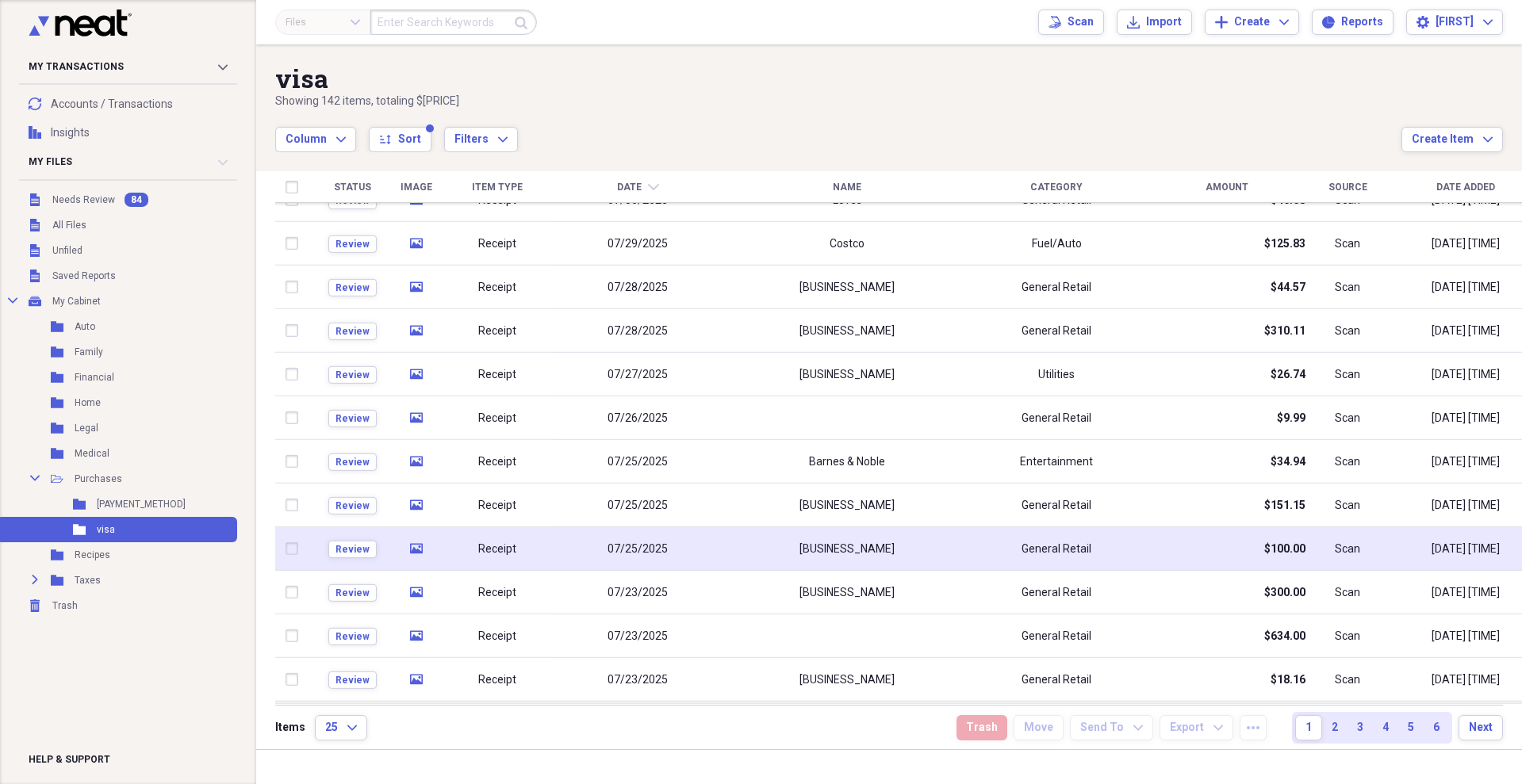 click on "$100.00" at bounding box center (1285, 549) 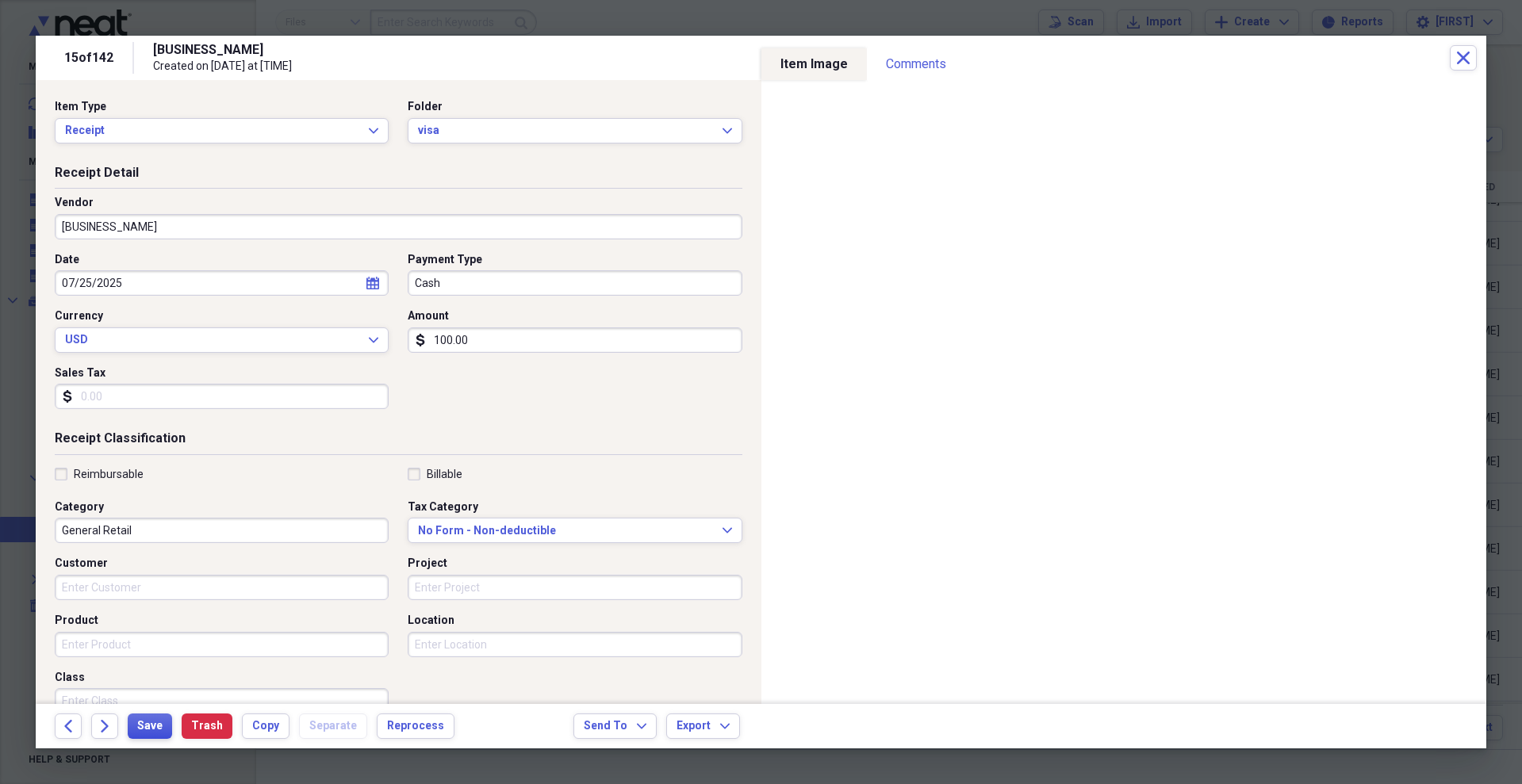 click on "Save" at bounding box center [150, 726] 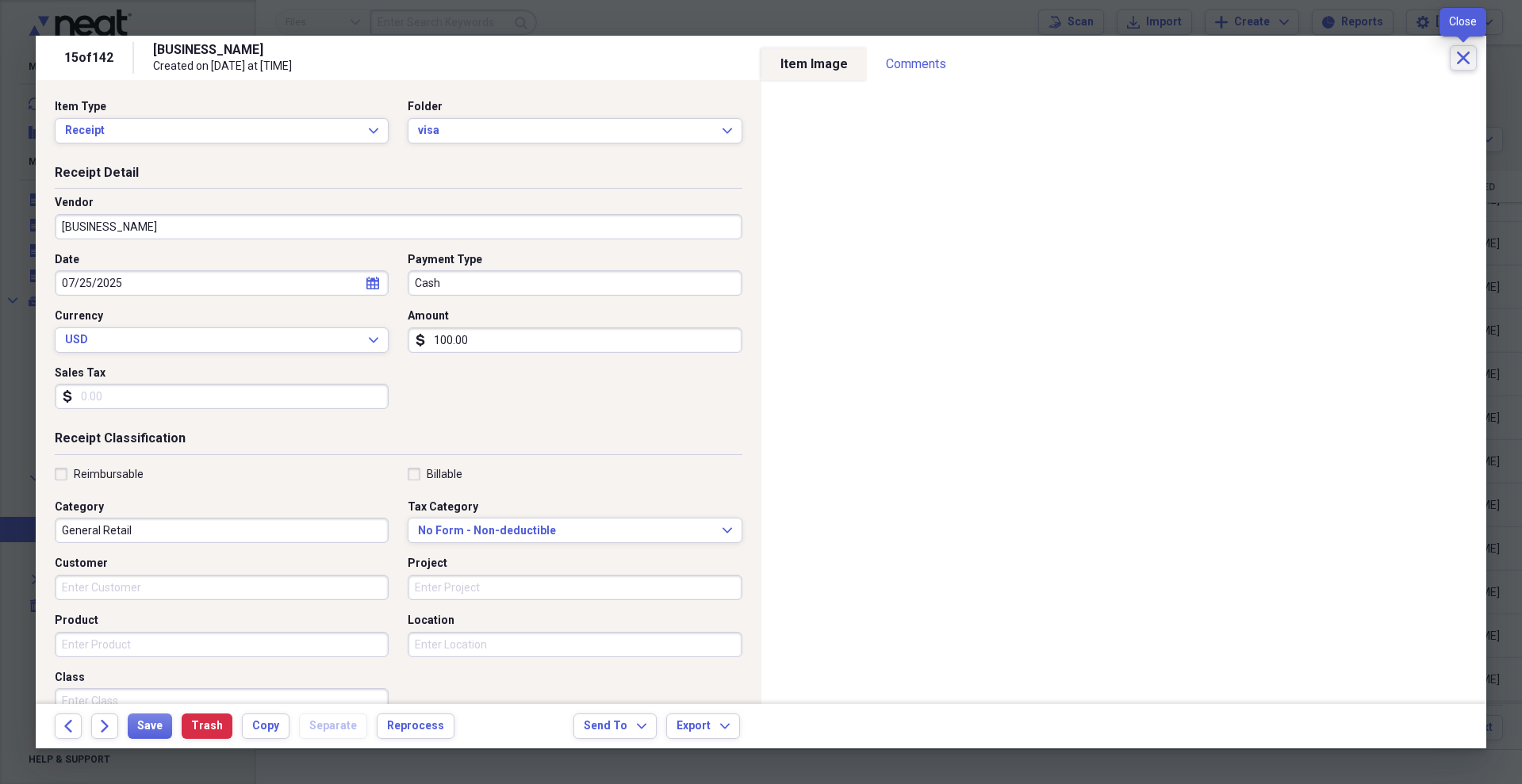 click on "Close" at bounding box center (1463, 58) 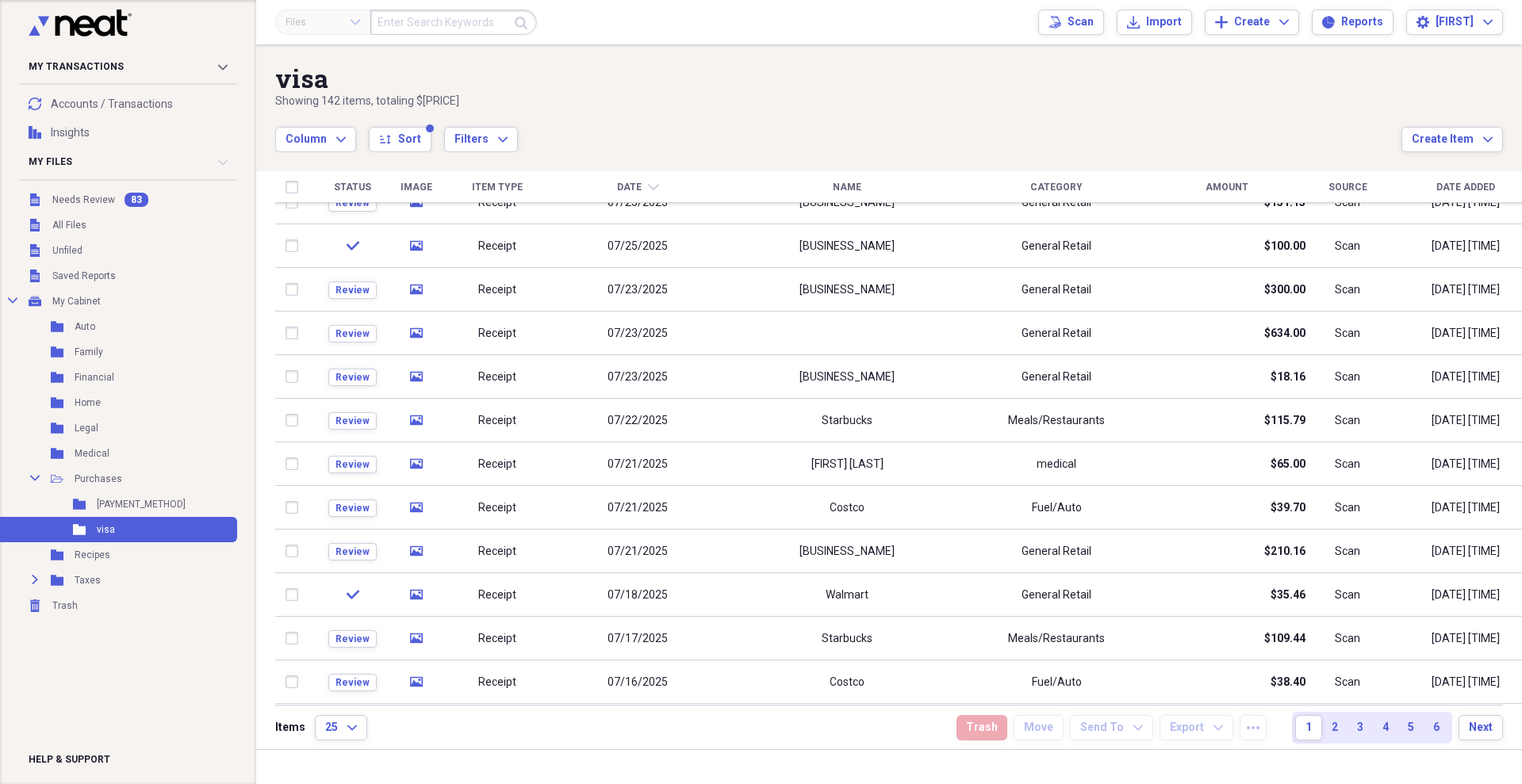 drag, startPoint x: 1513, startPoint y: 512, endPoint x: 1520, endPoint y: 654, distance: 142.17243 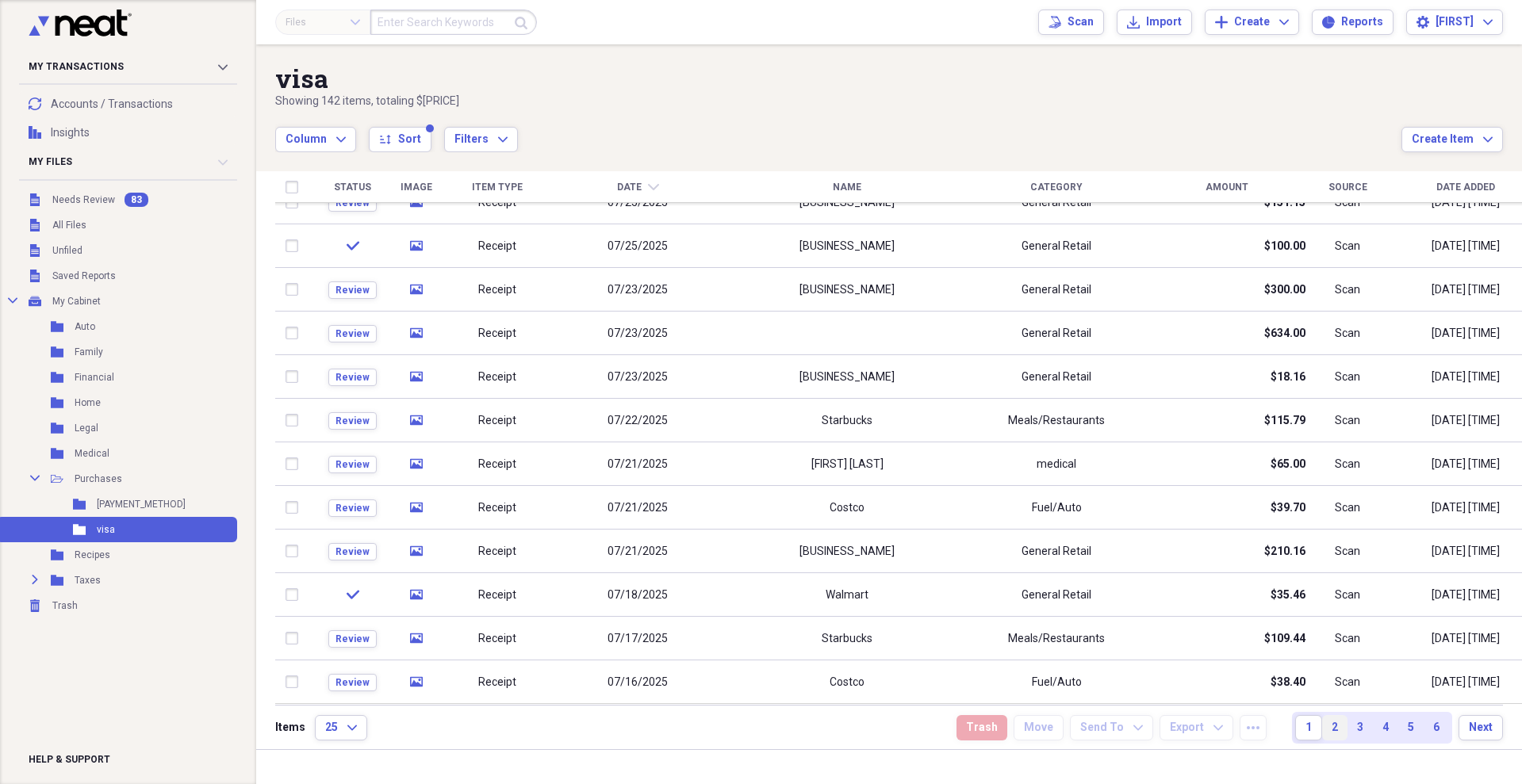 click on "2" at bounding box center [1335, 728] 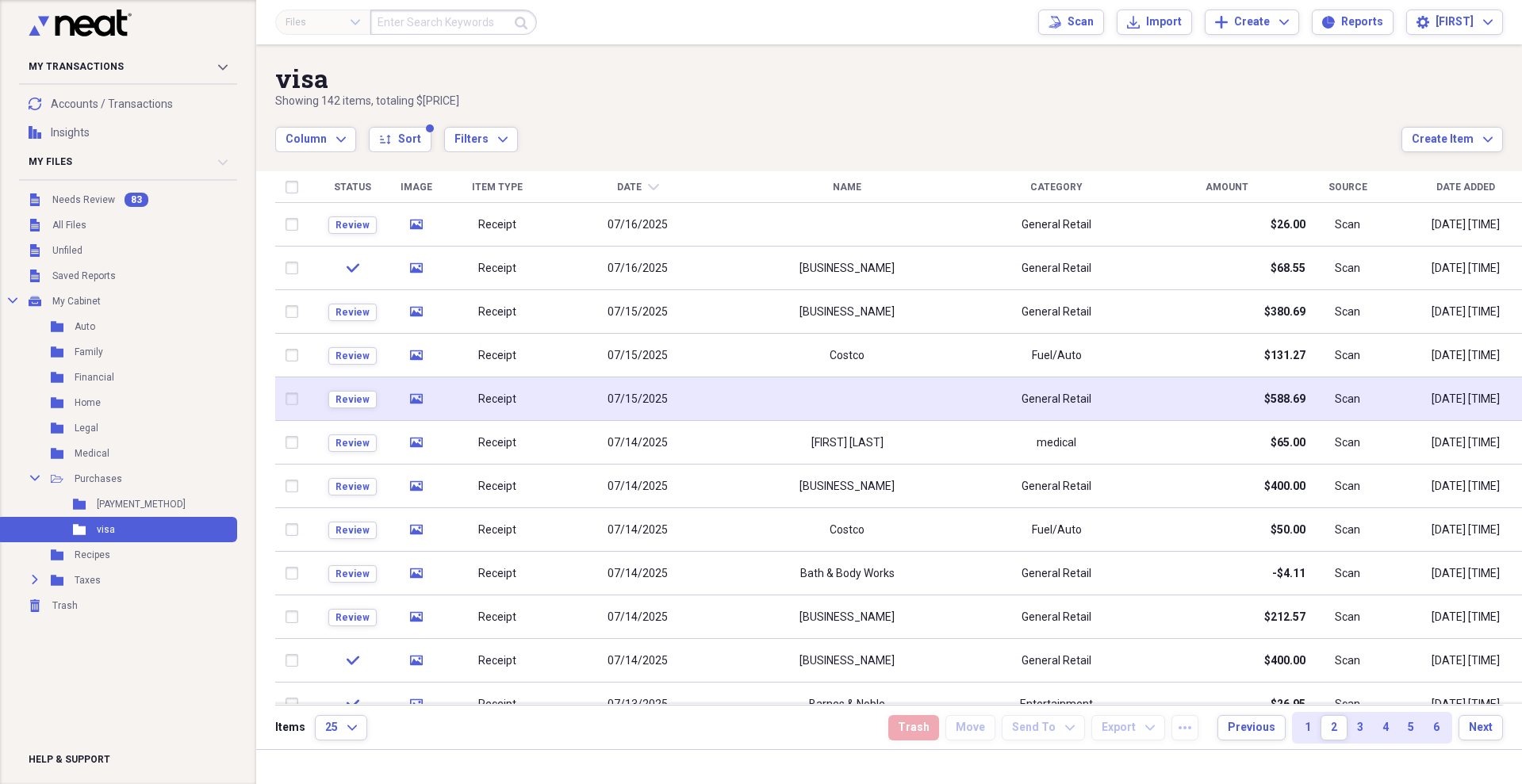 click on "General Retail" at bounding box center [1056, 400] 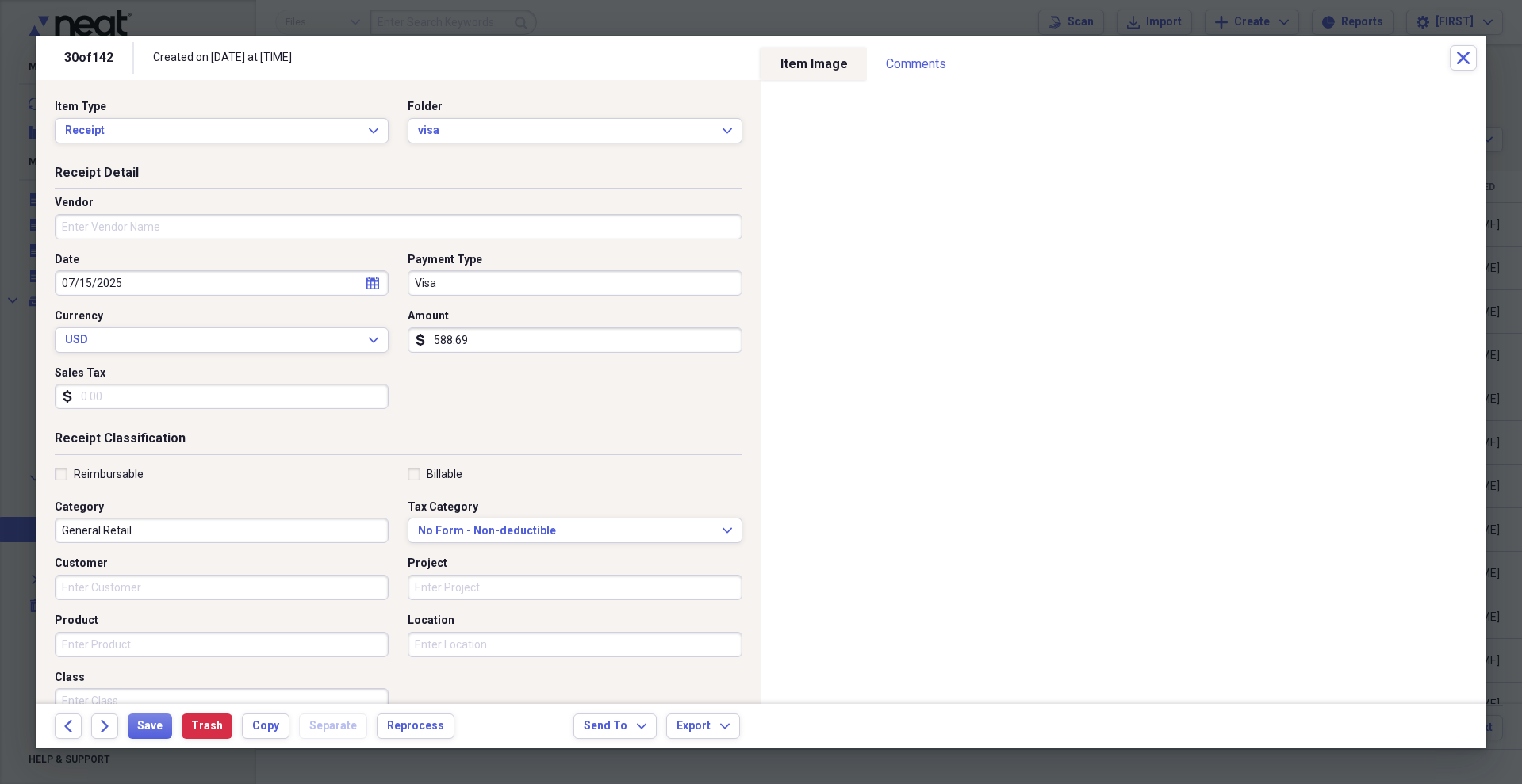 click on "Vendor" at bounding box center (398, 227) 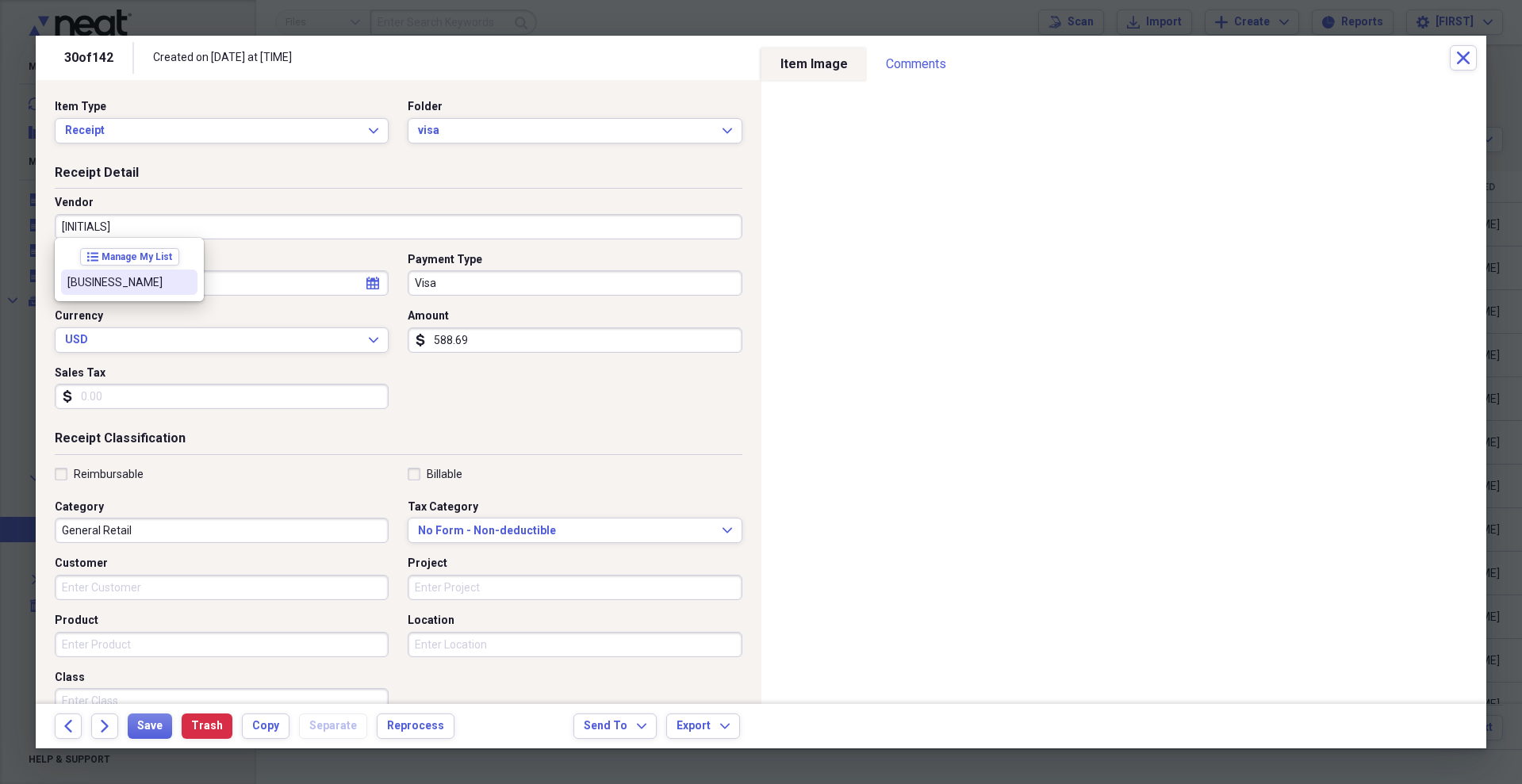 click on "[BUSINESS_NAME]" at bounding box center [129, 282] 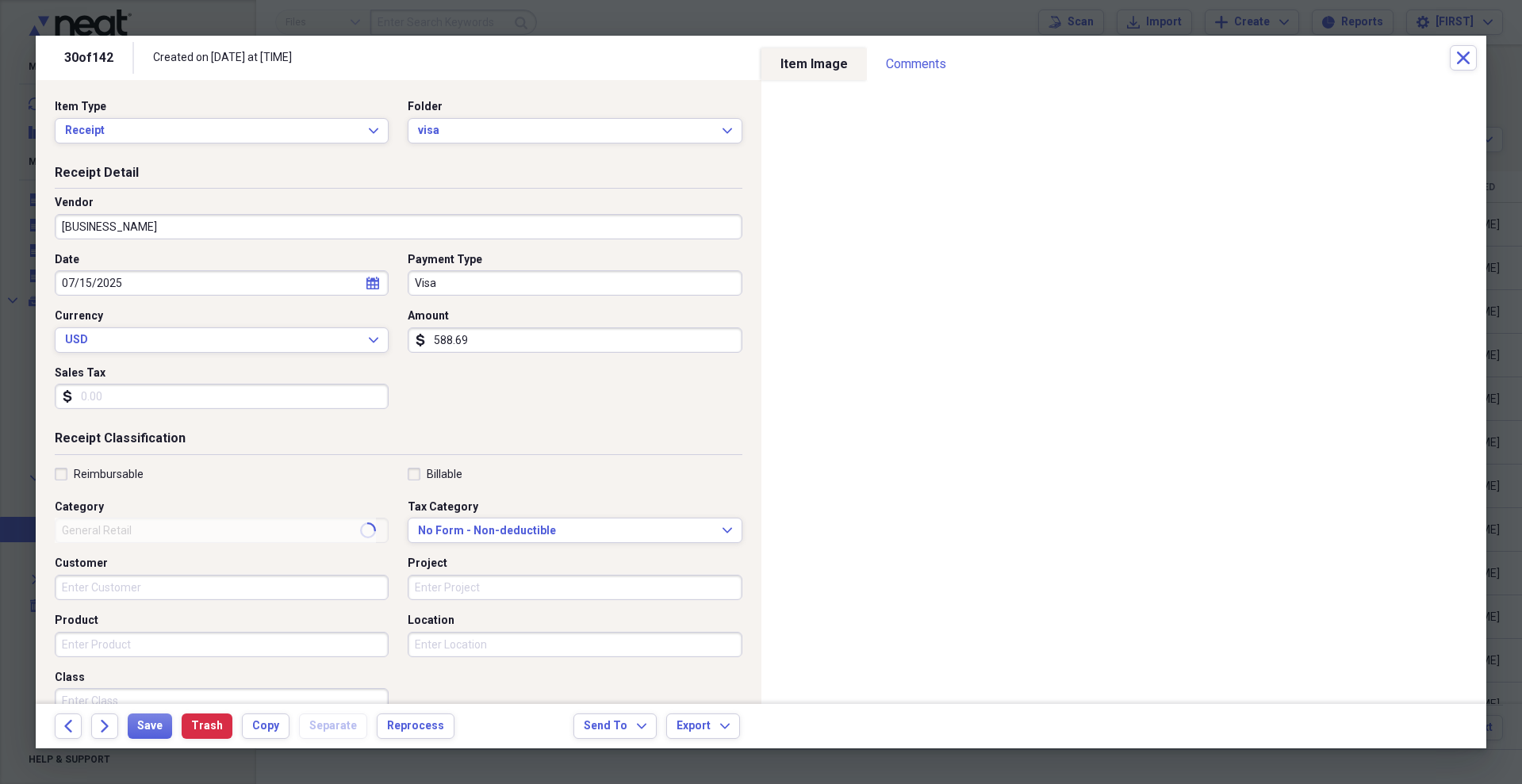 type on "Fuel/Auto" 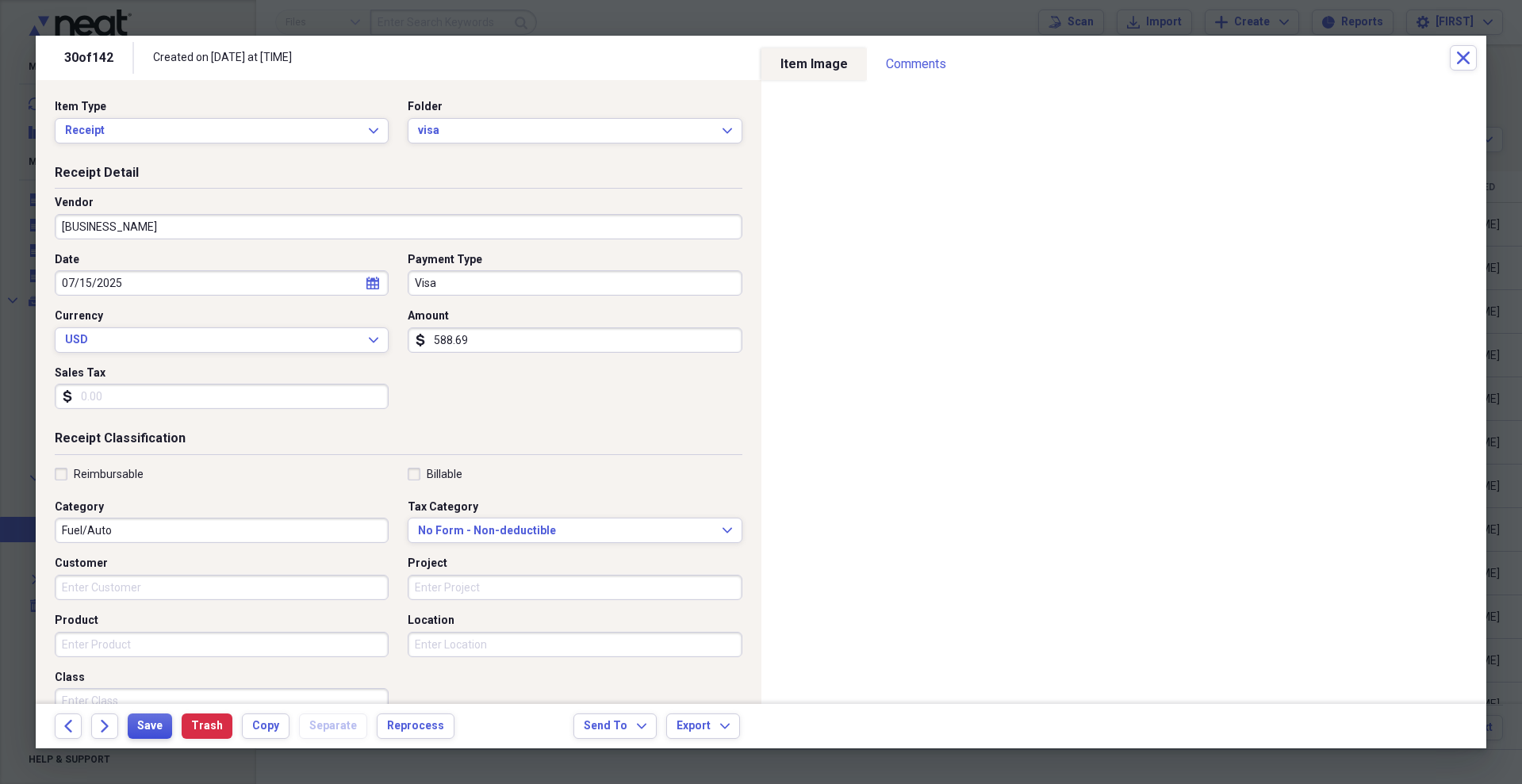 click on "Save" at bounding box center [150, 726] 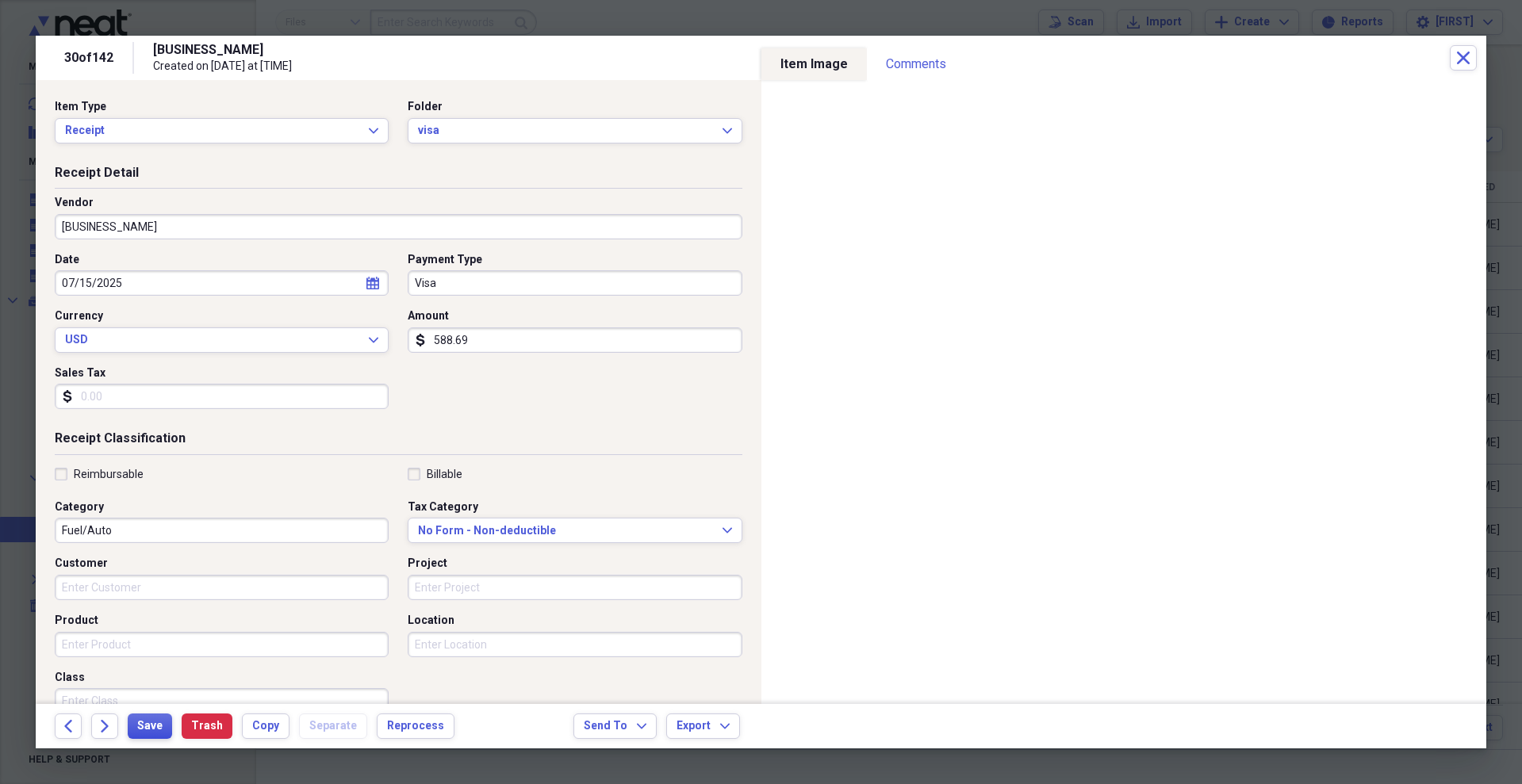 click on "Save" at bounding box center [150, 726] 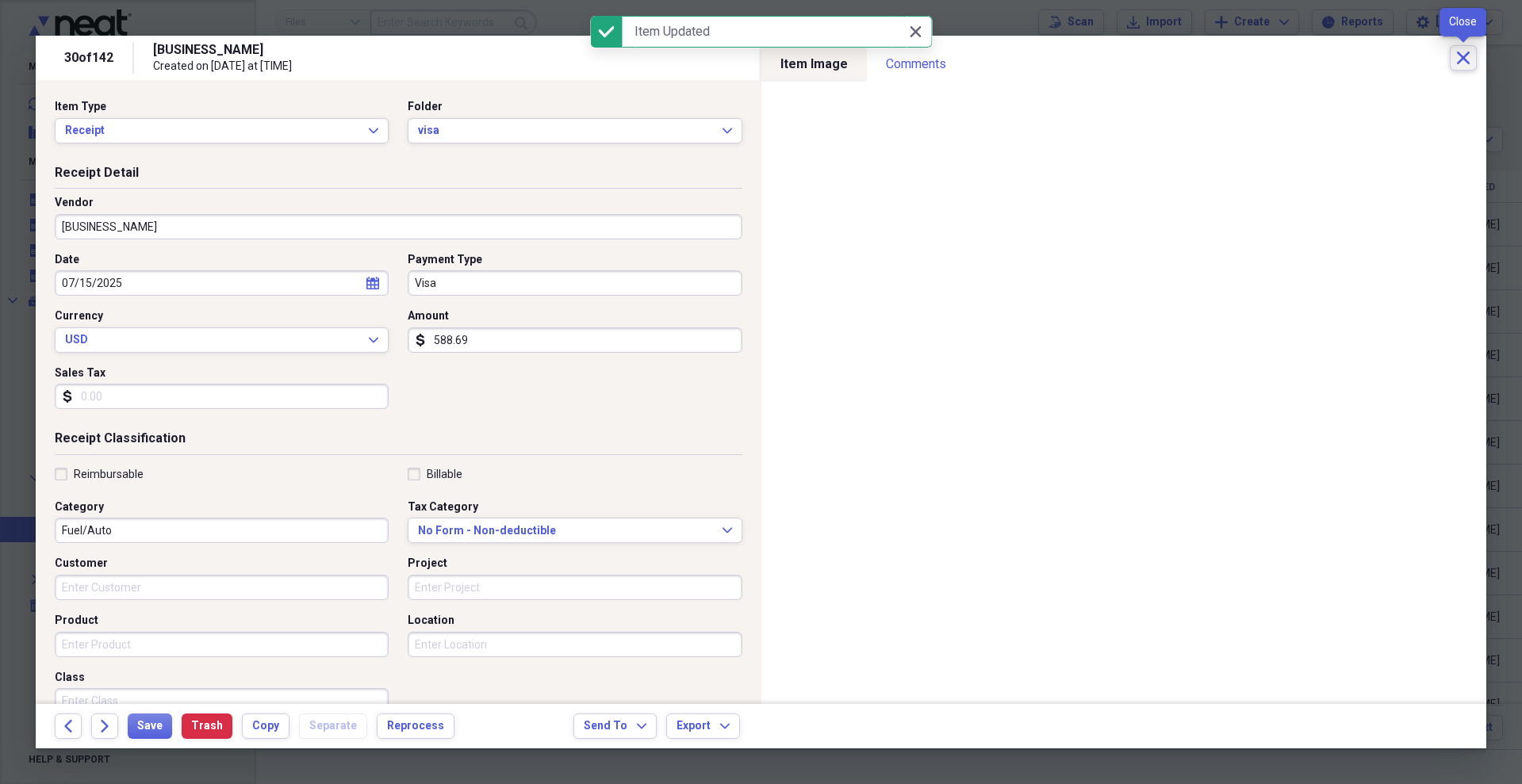 click on "Close" 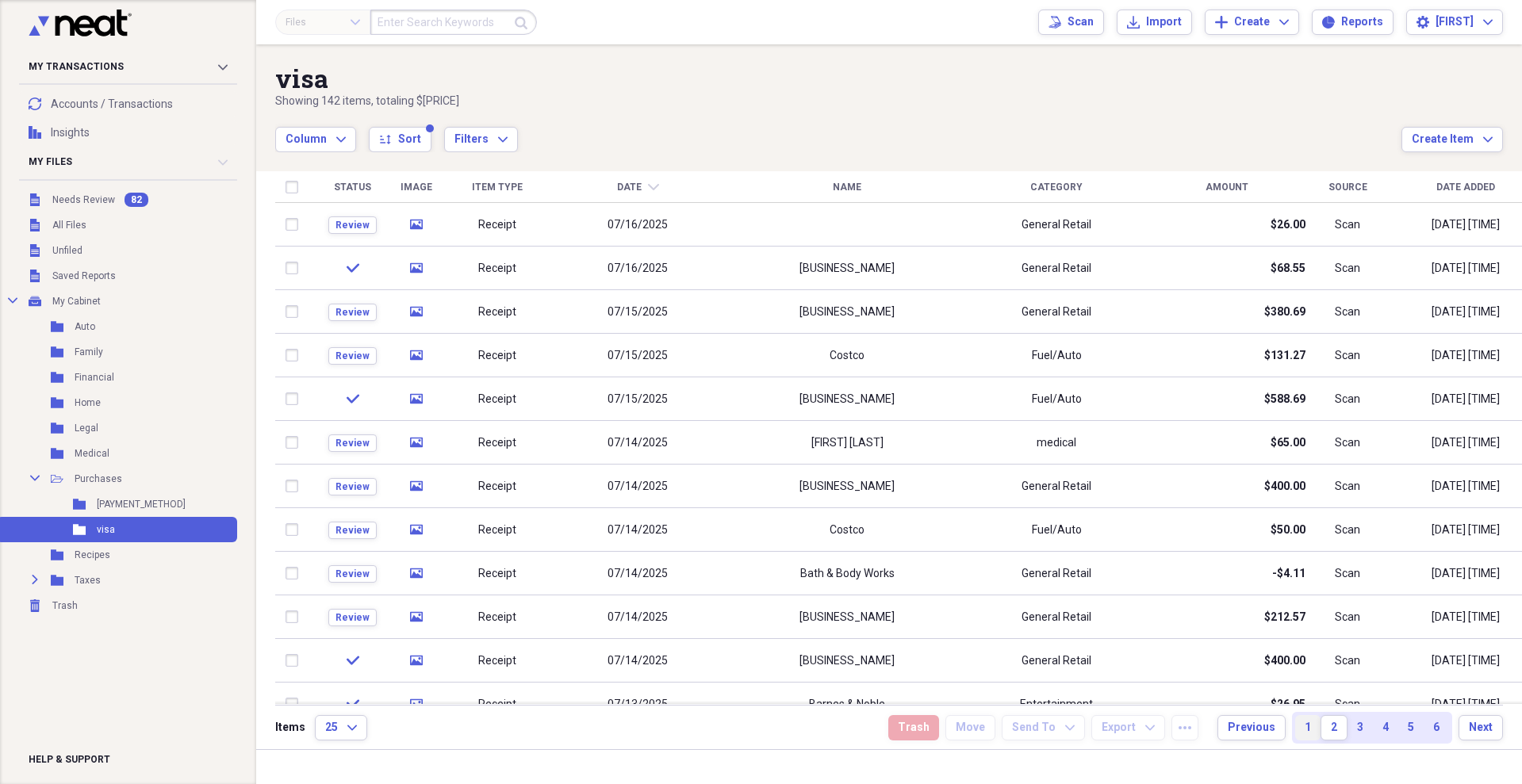 click on "1" at bounding box center [1308, 728] 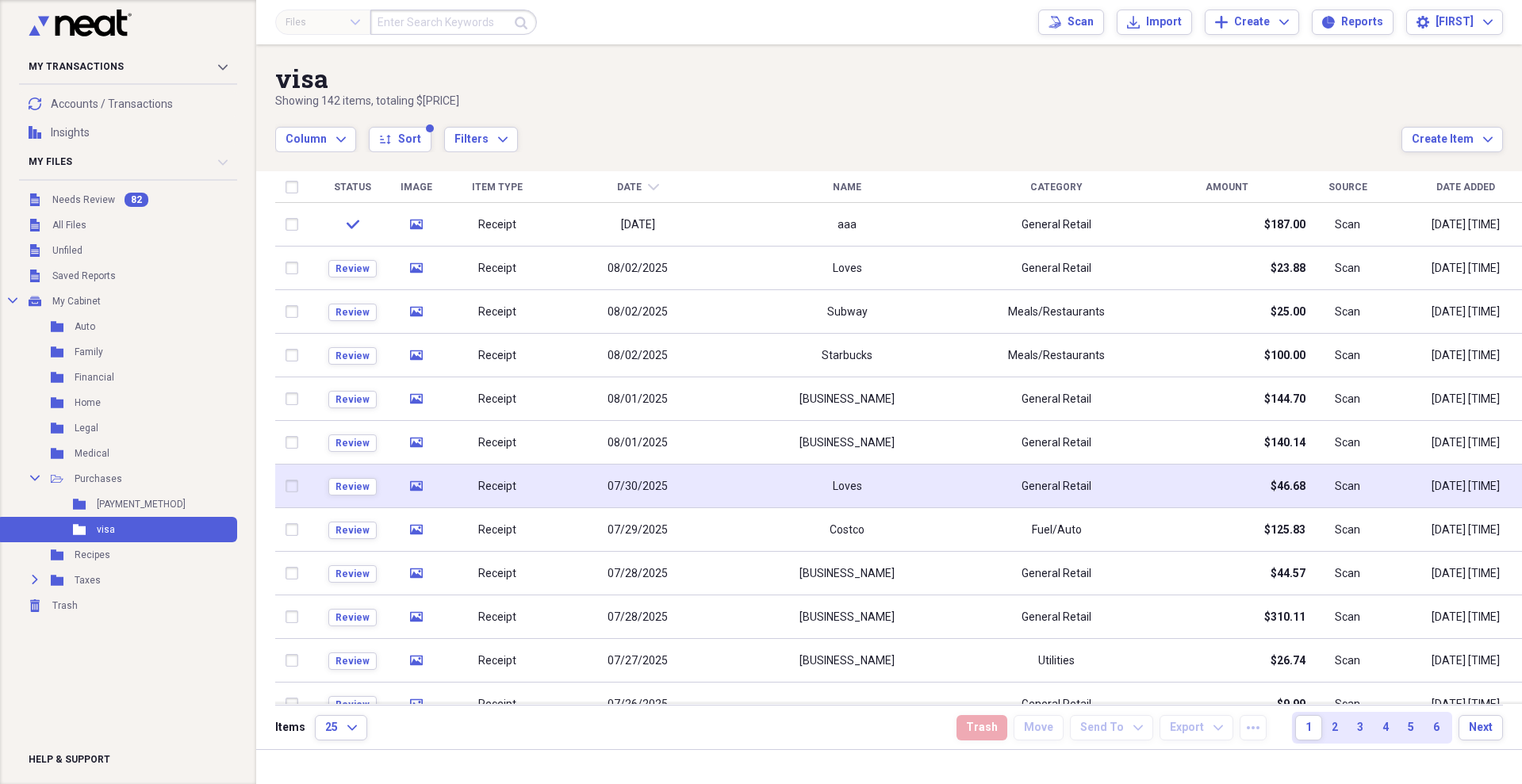 click on "Loves" at bounding box center (847, 487) 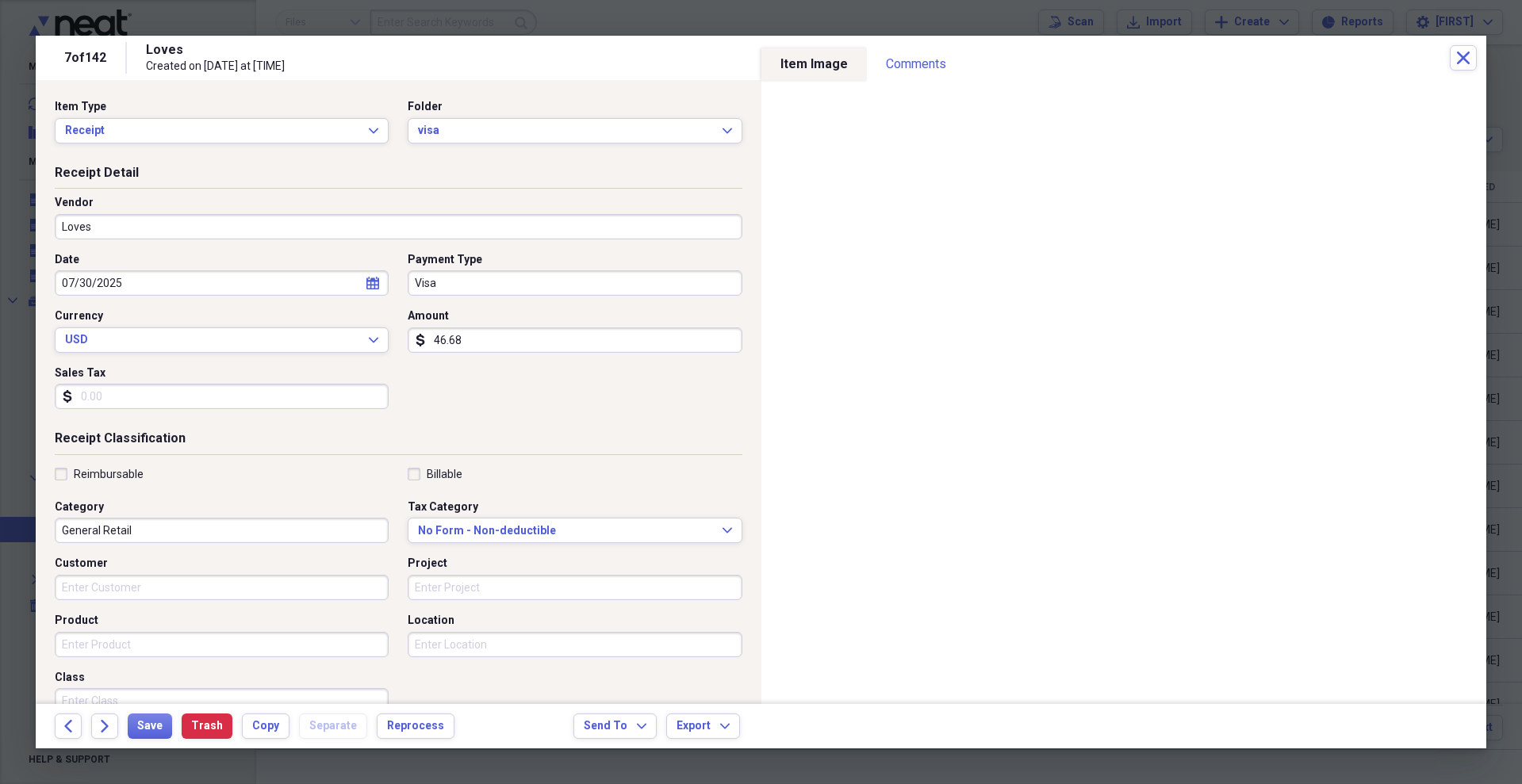 click on "Loves" at bounding box center [398, 227] 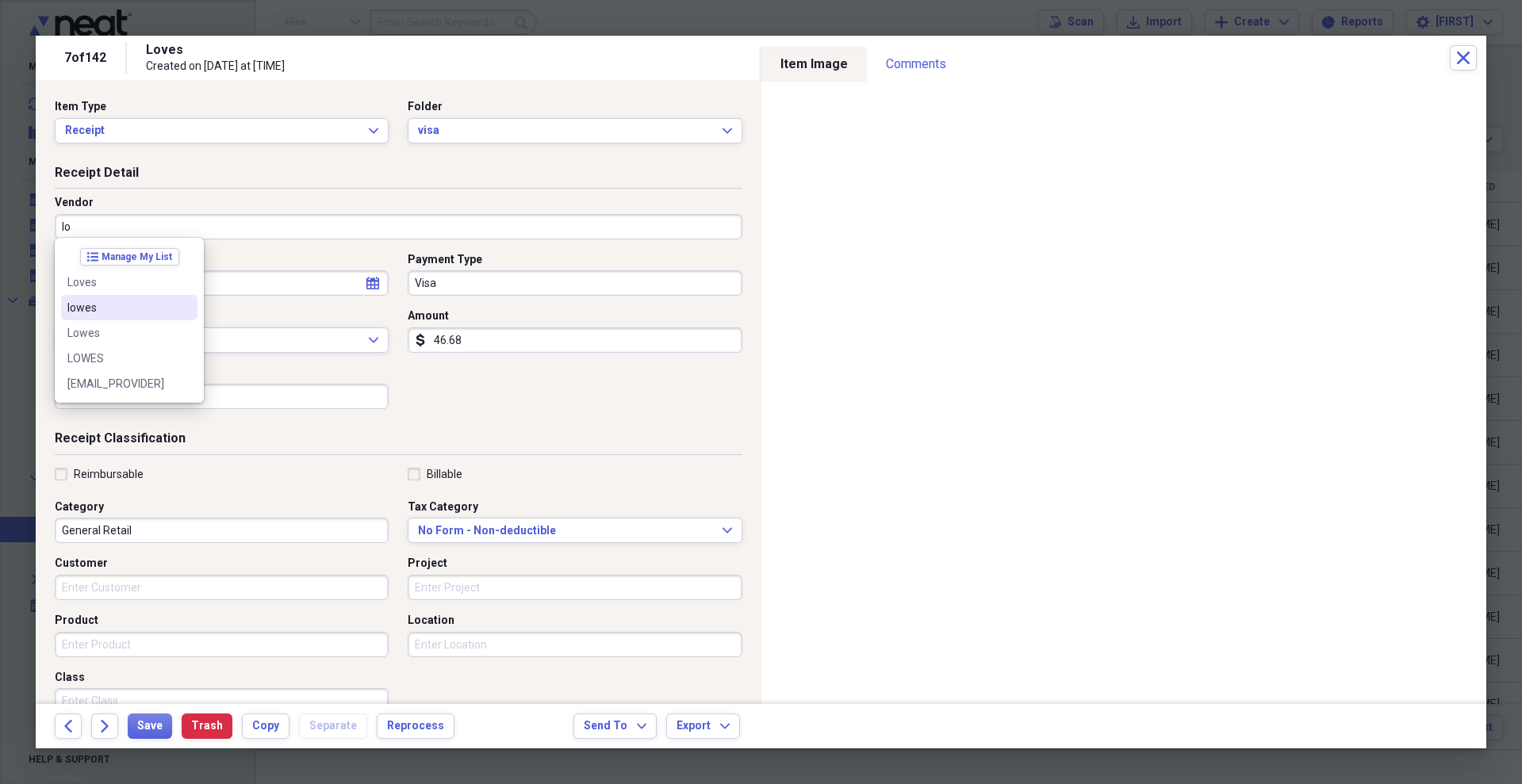 click on "lowes" at bounding box center (120, 308) 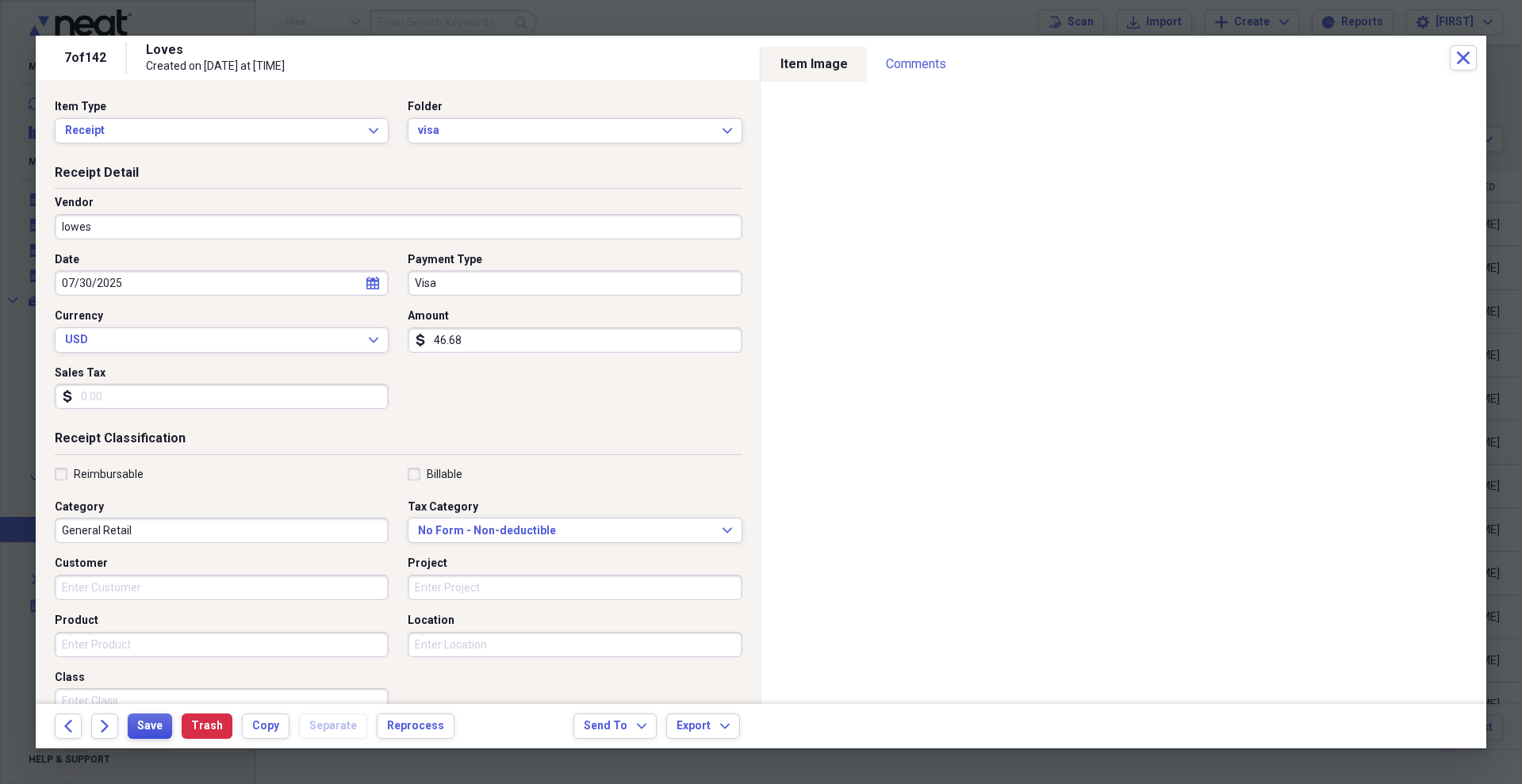 click on "Save" at bounding box center [150, 726] 